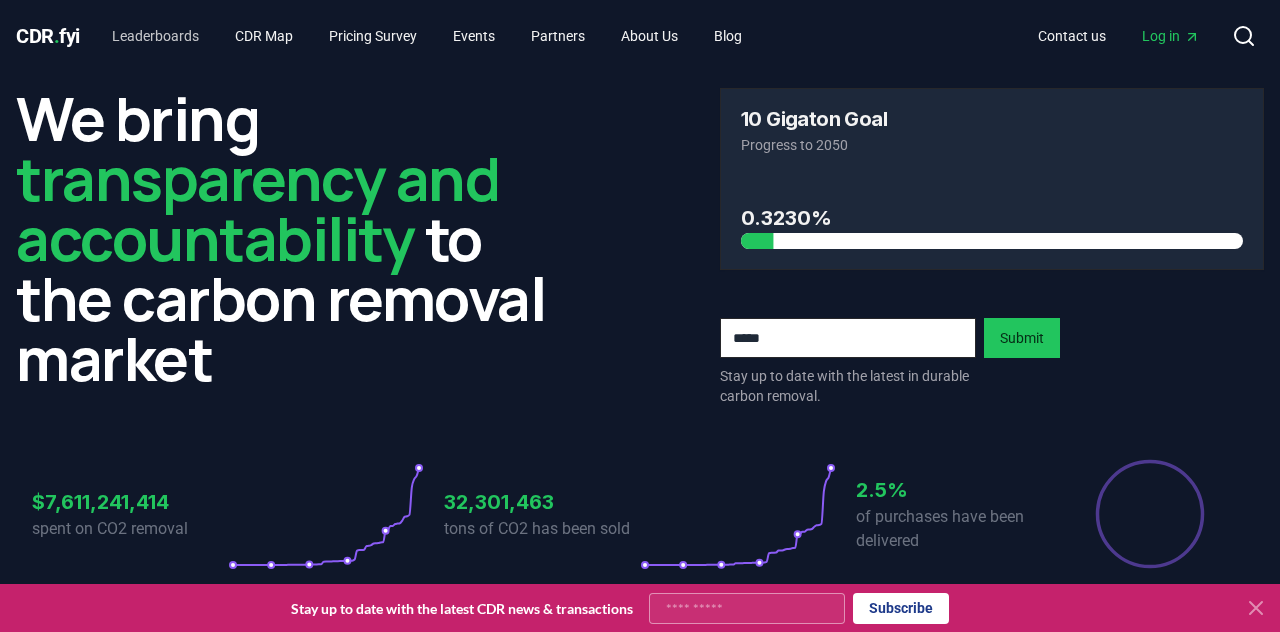 scroll, scrollTop: 0, scrollLeft: 0, axis: both 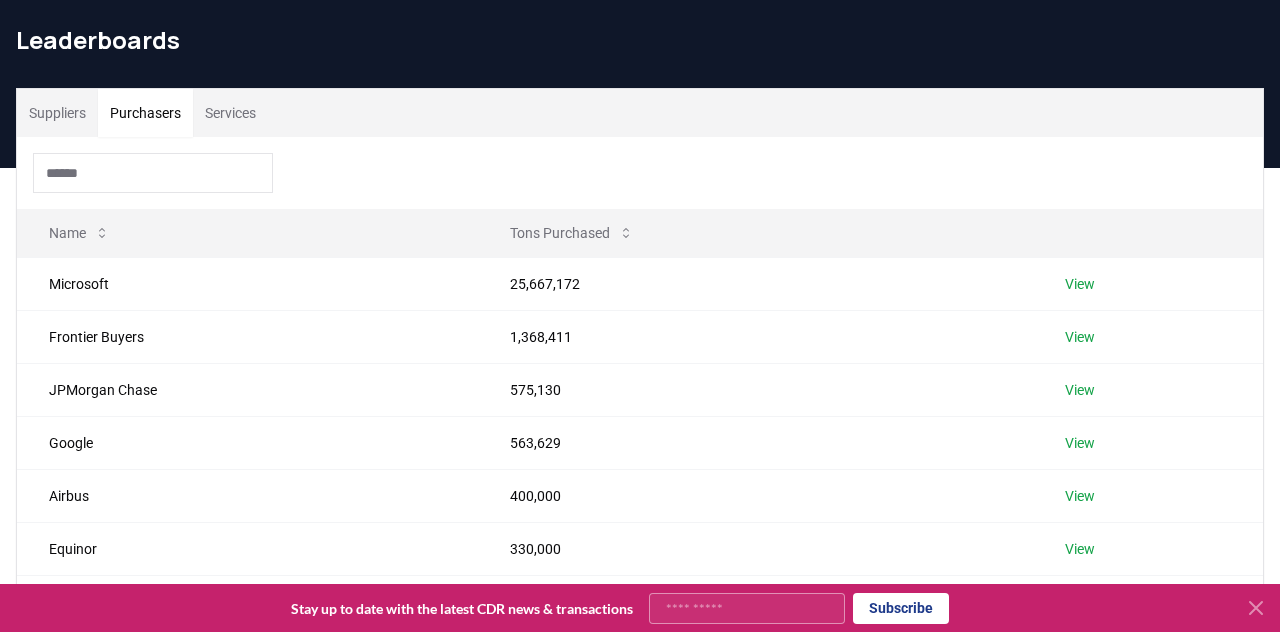 click on "Purchasers" at bounding box center (145, 113) 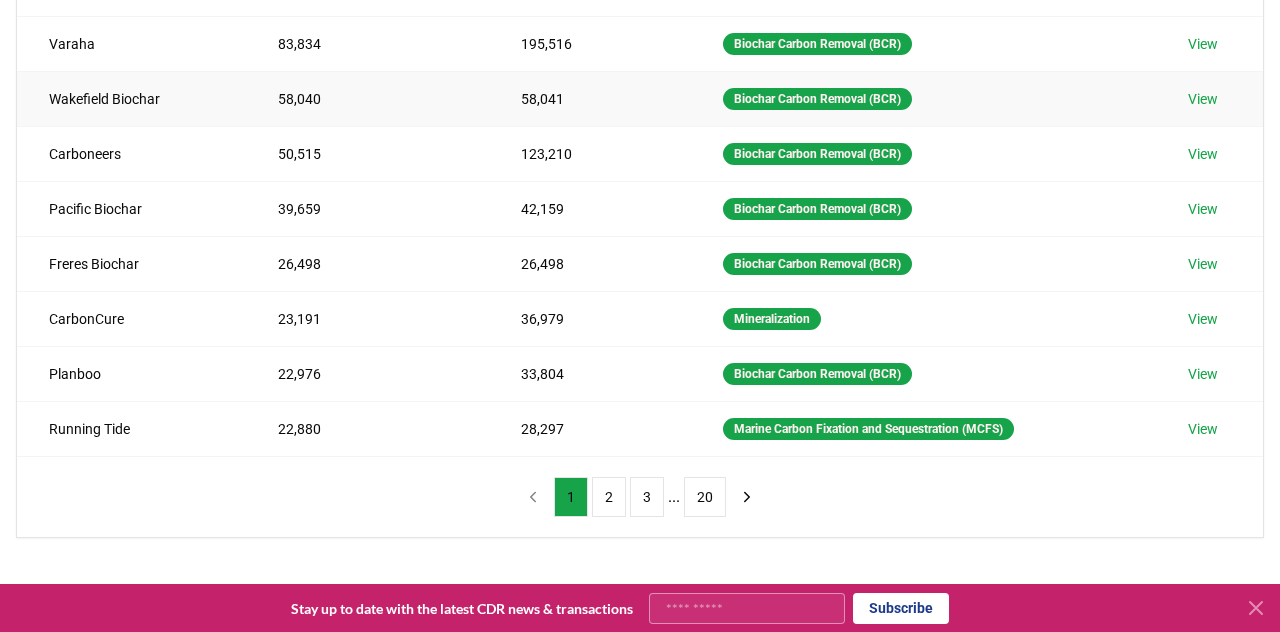 scroll, scrollTop: 422, scrollLeft: 0, axis: vertical 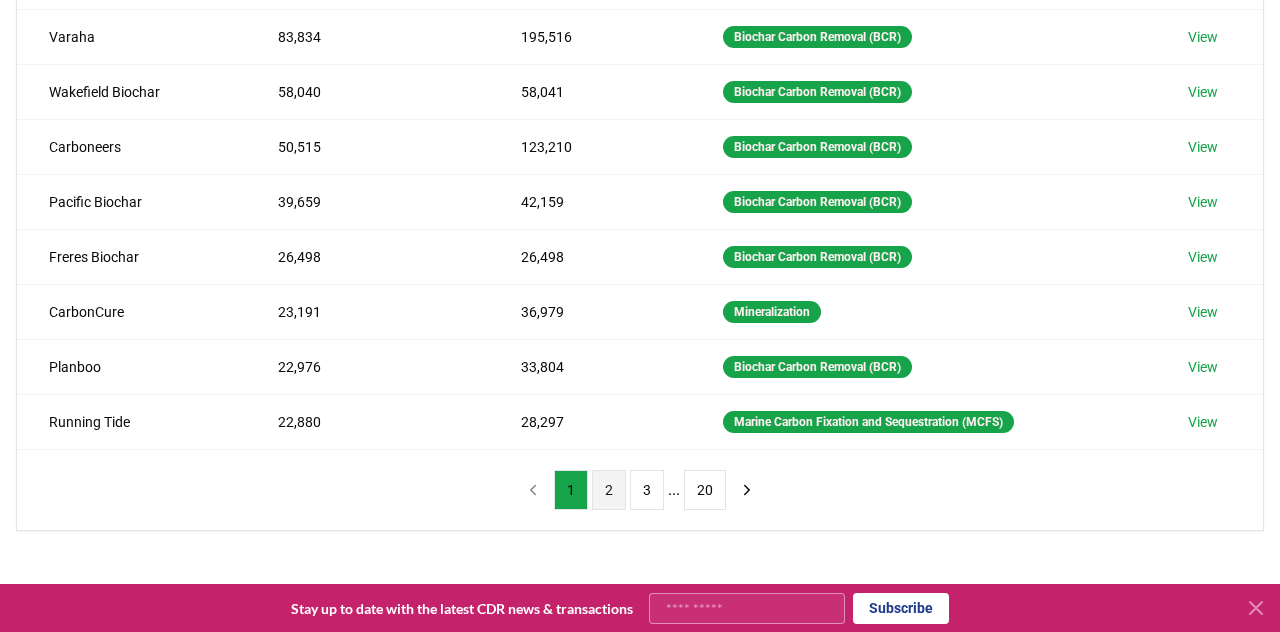 click on "2" at bounding box center [609, 490] 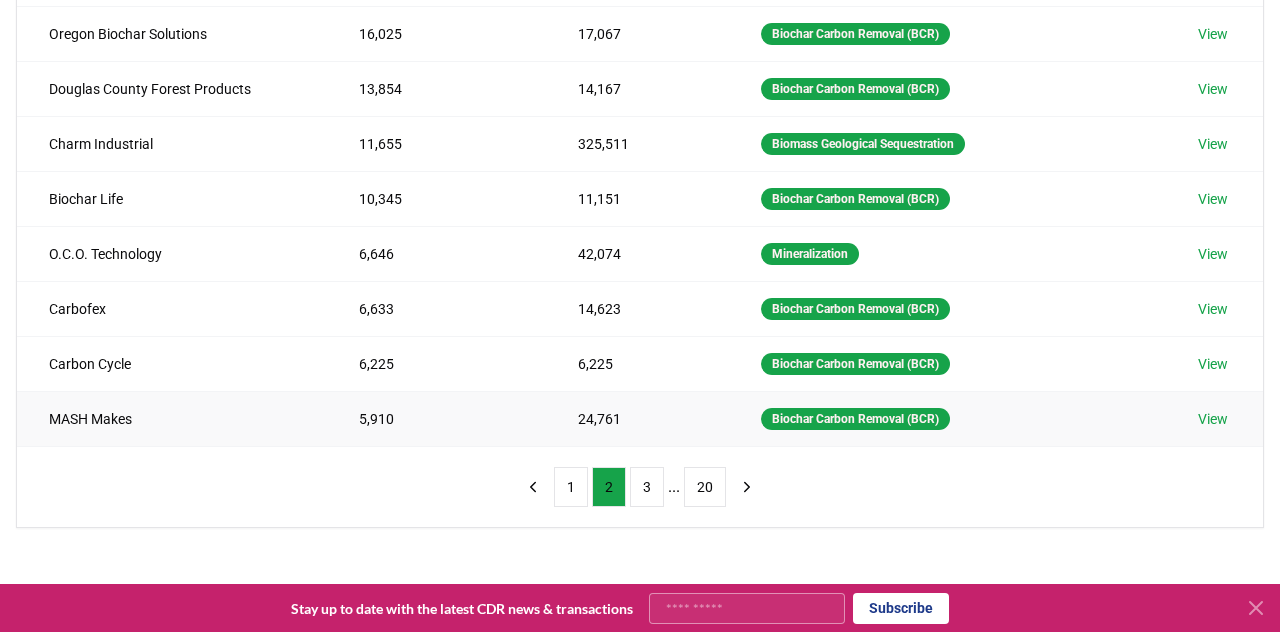 scroll, scrollTop: 426, scrollLeft: 0, axis: vertical 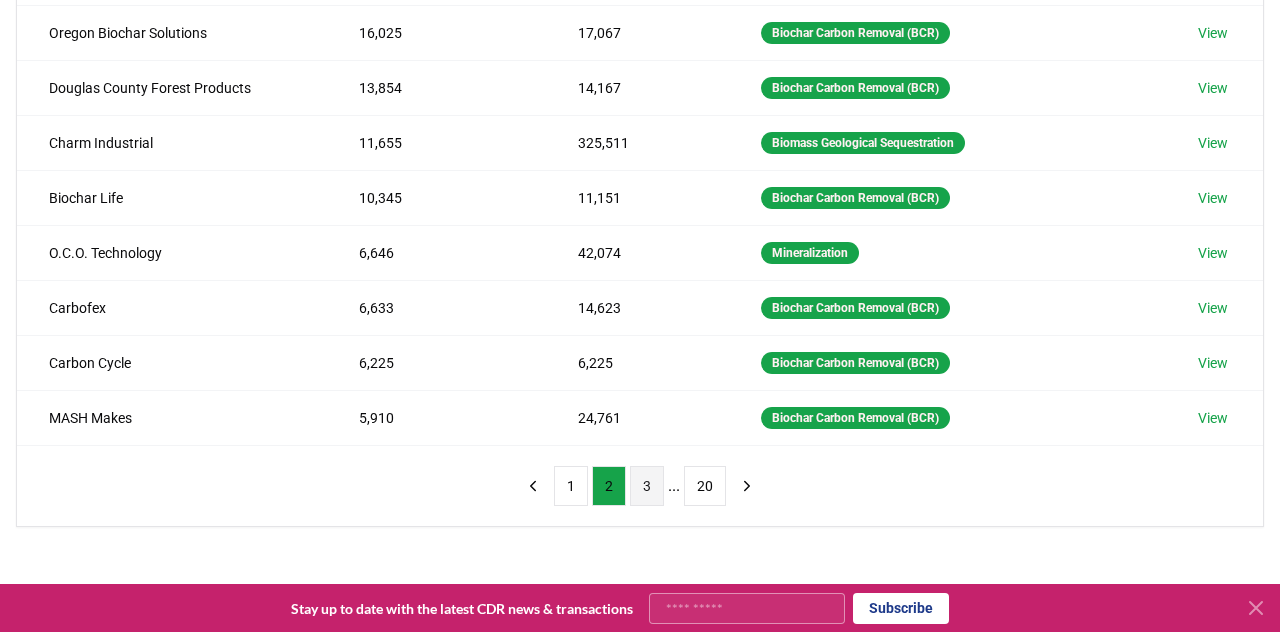 click on "3" at bounding box center [647, 486] 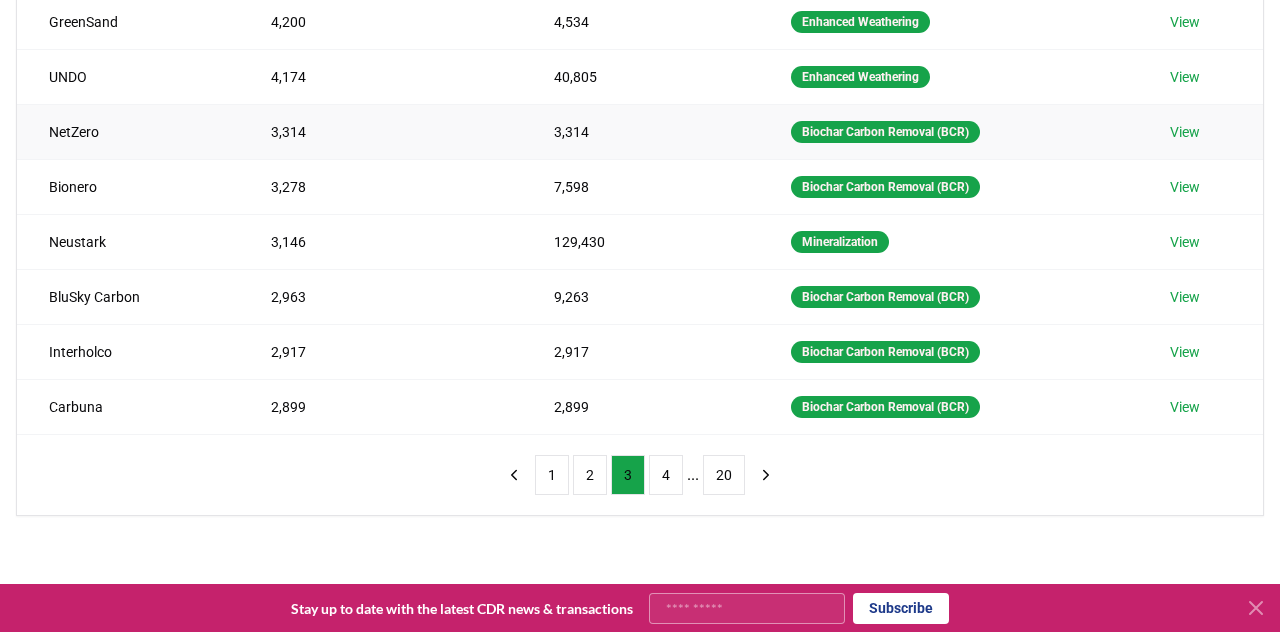 scroll, scrollTop: 508, scrollLeft: 0, axis: vertical 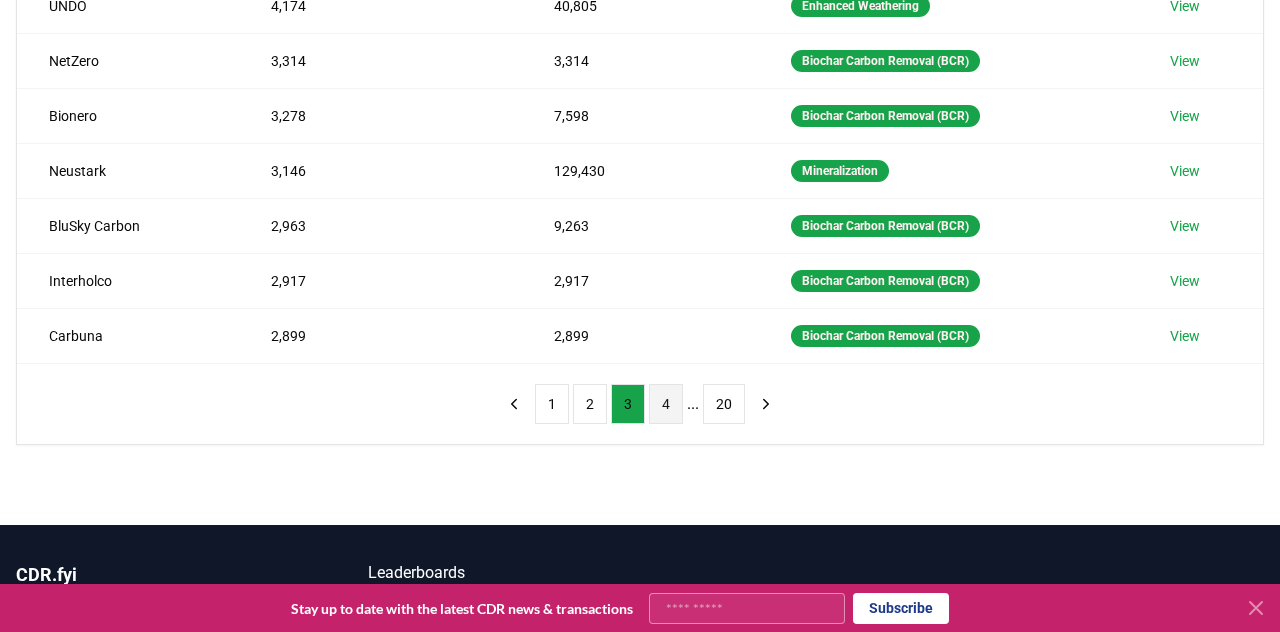 click on "4" at bounding box center [666, 404] 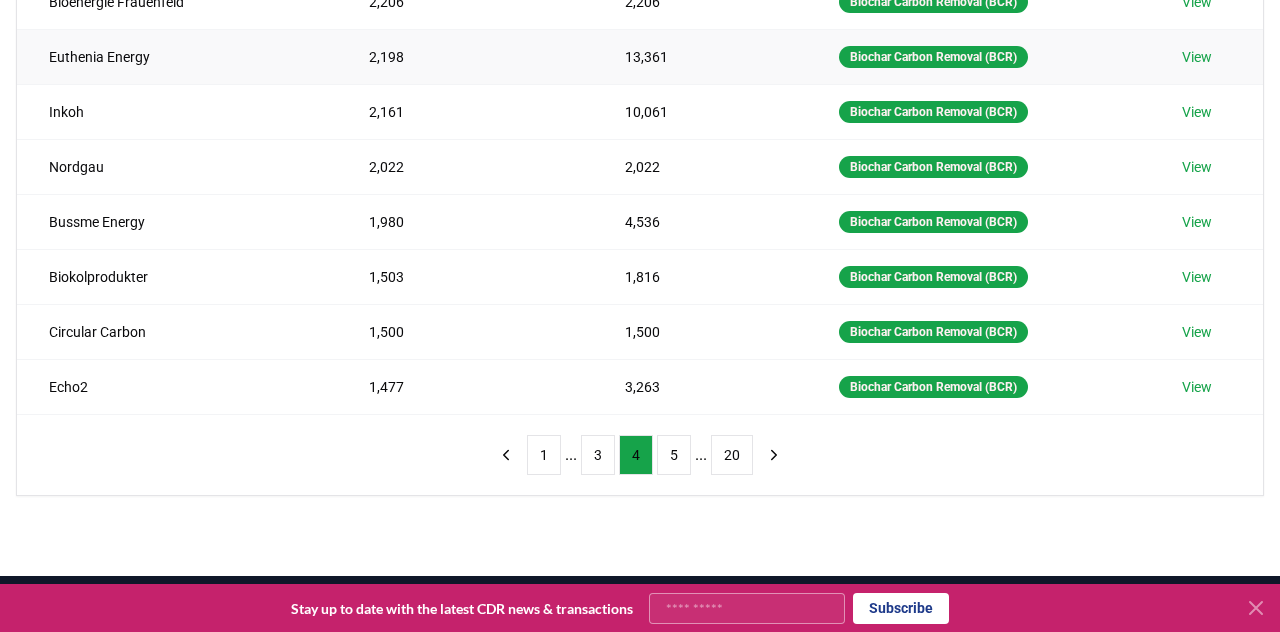 scroll, scrollTop: 462, scrollLeft: 0, axis: vertical 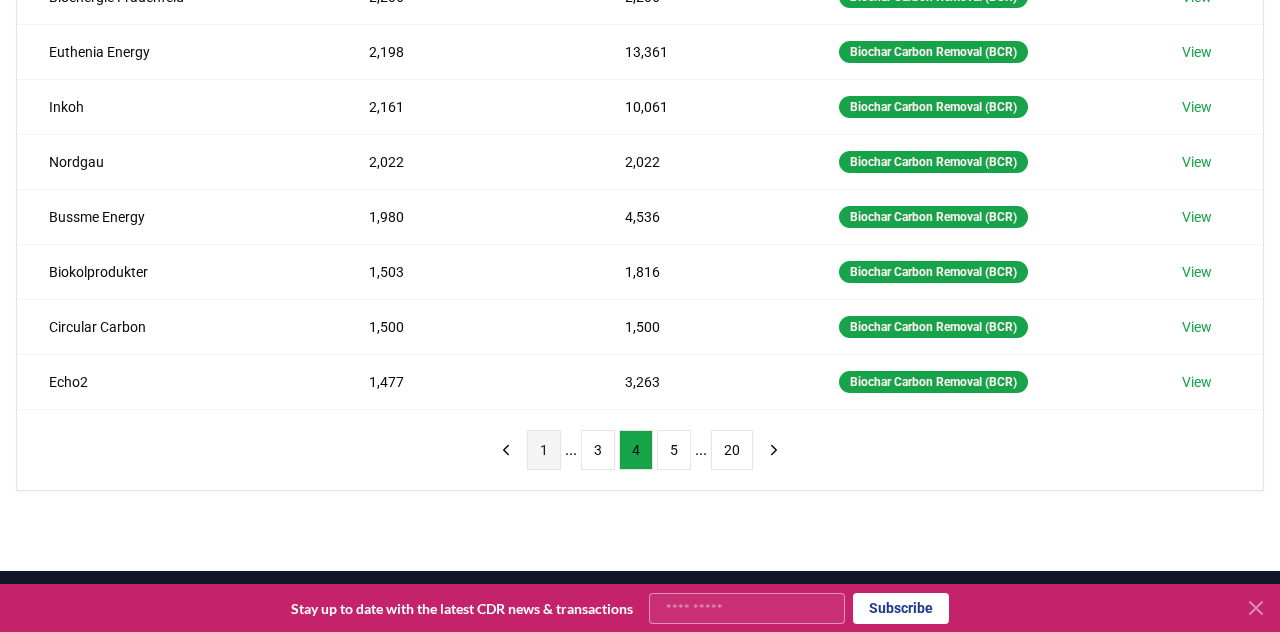 click on "1" at bounding box center (544, 450) 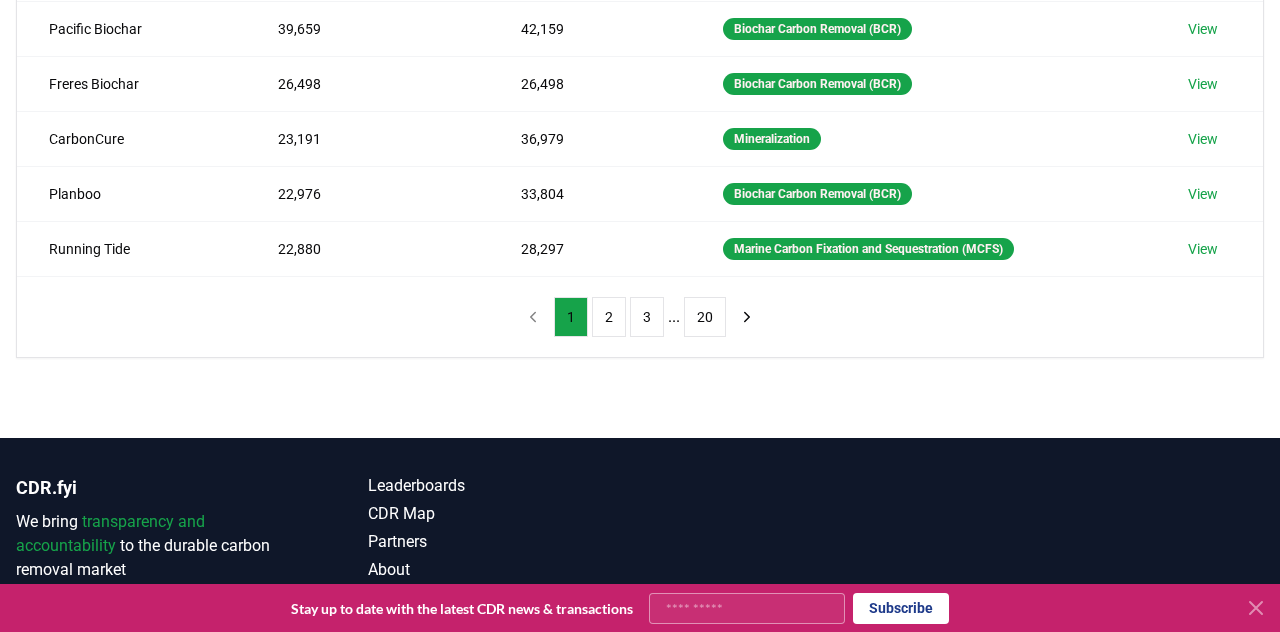 scroll, scrollTop: 595, scrollLeft: 0, axis: vertical 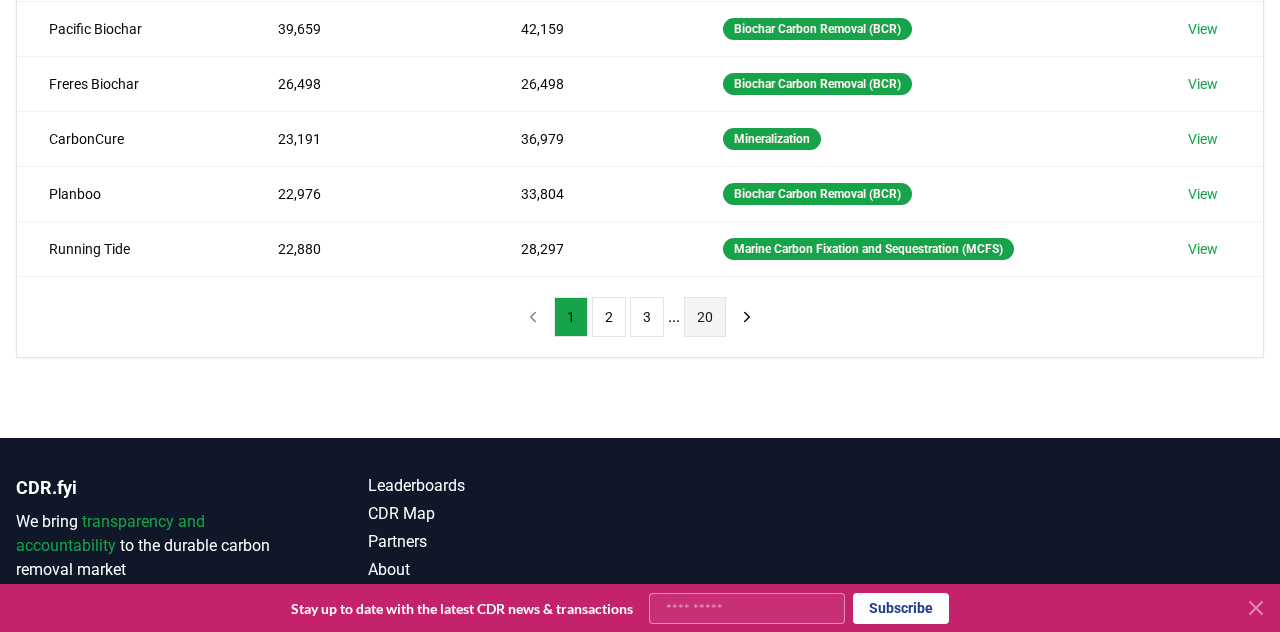 click on "20" at bounding box center [705, 317] 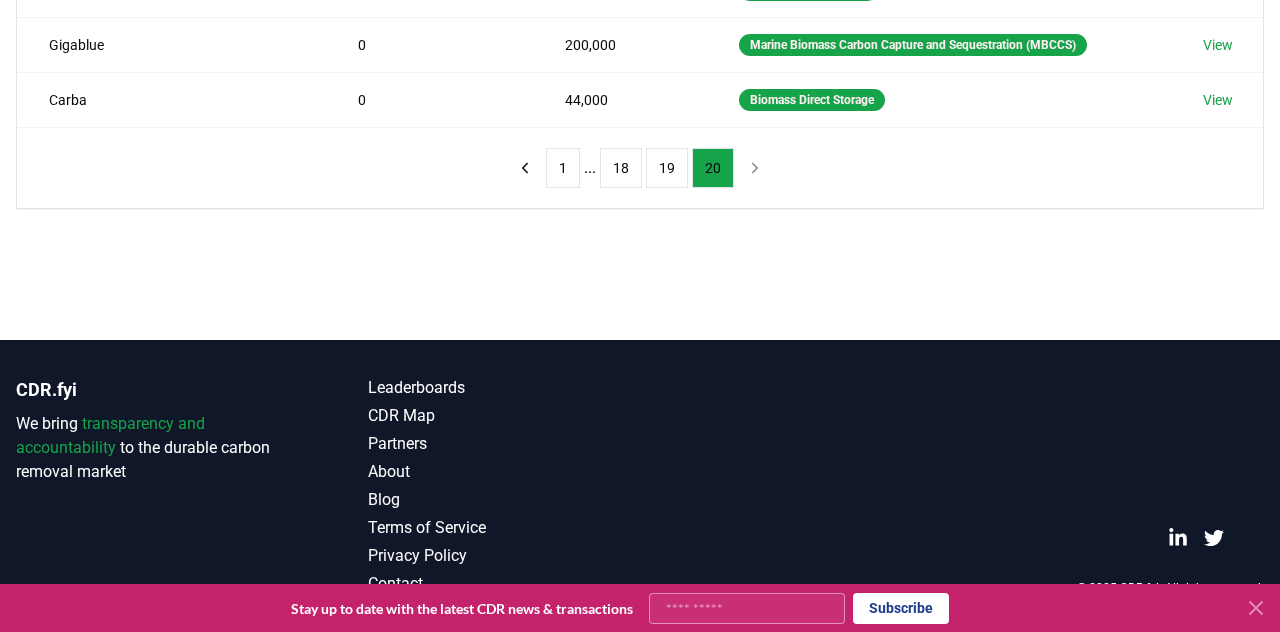 scroll, scrollTop: 174, scrollLeft: 0, axis: vertical 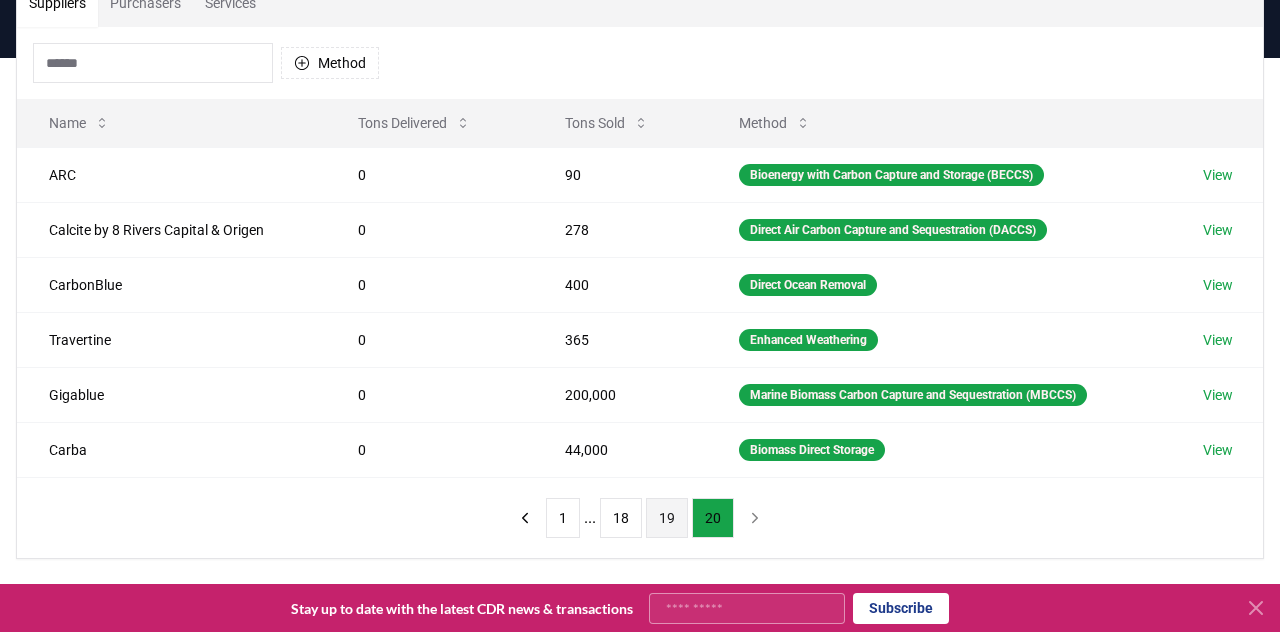 click on "19" at bounding box center (667, 518) 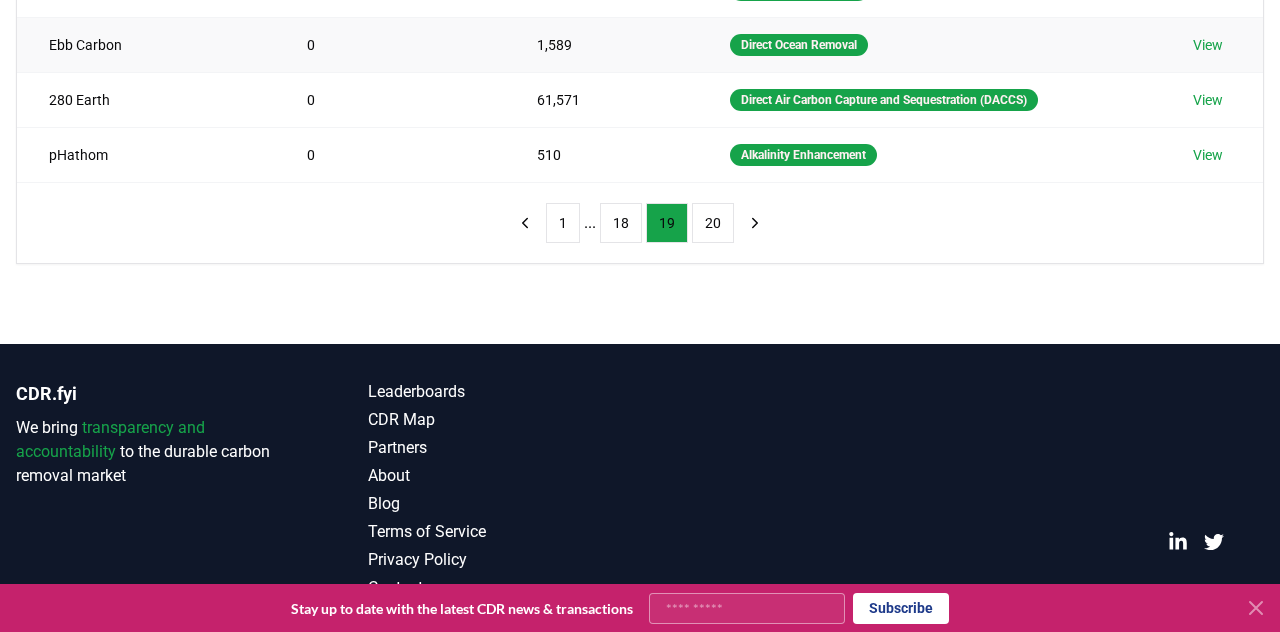 scroll, scrollTop: 693, scrollLeft: 0, axis: vertical 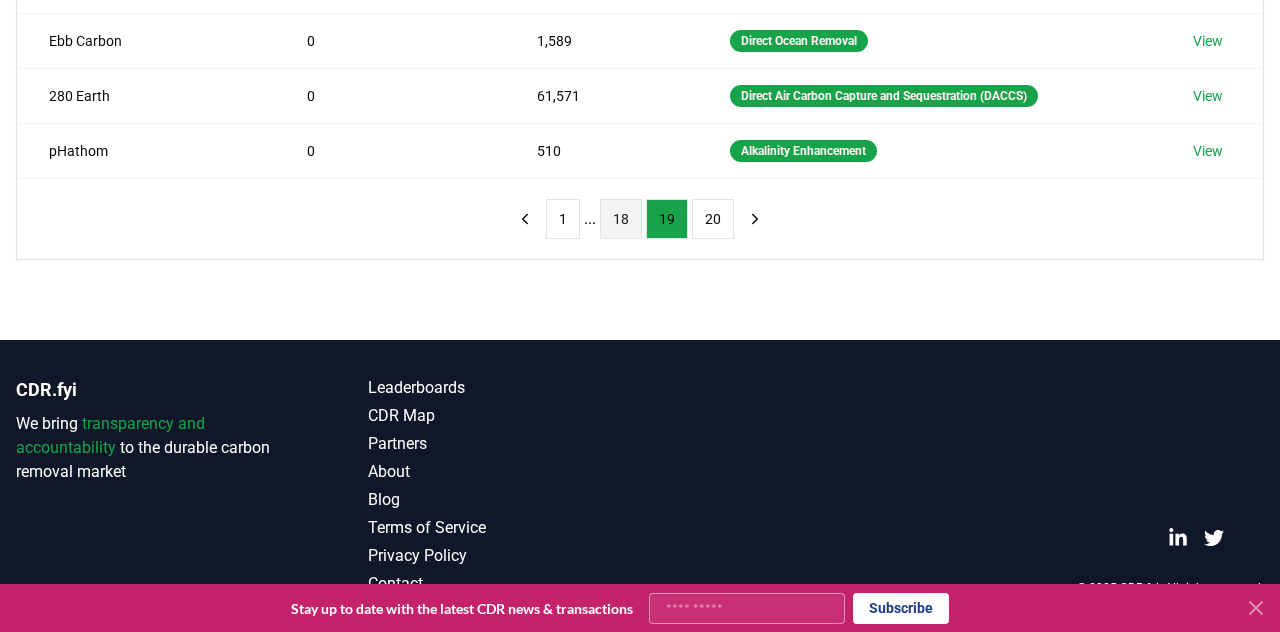 click on "18" at bounding box center (621, 219) 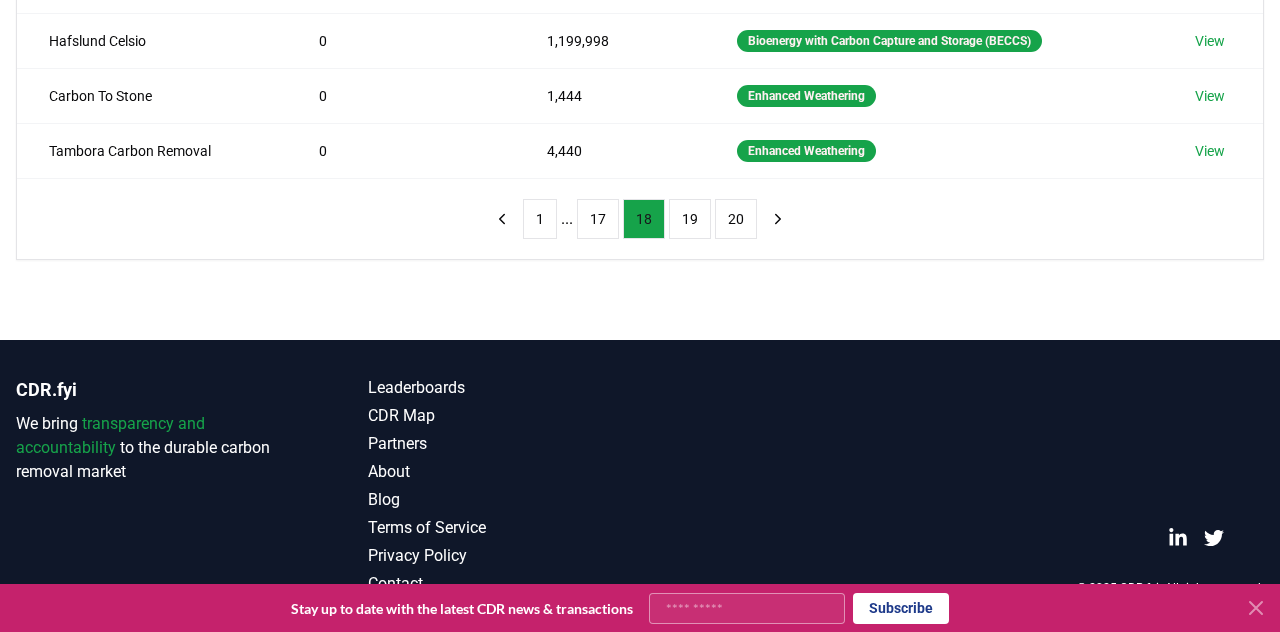 scroll, scrollTop: 424, scrollLeft: 0, axis: vertical 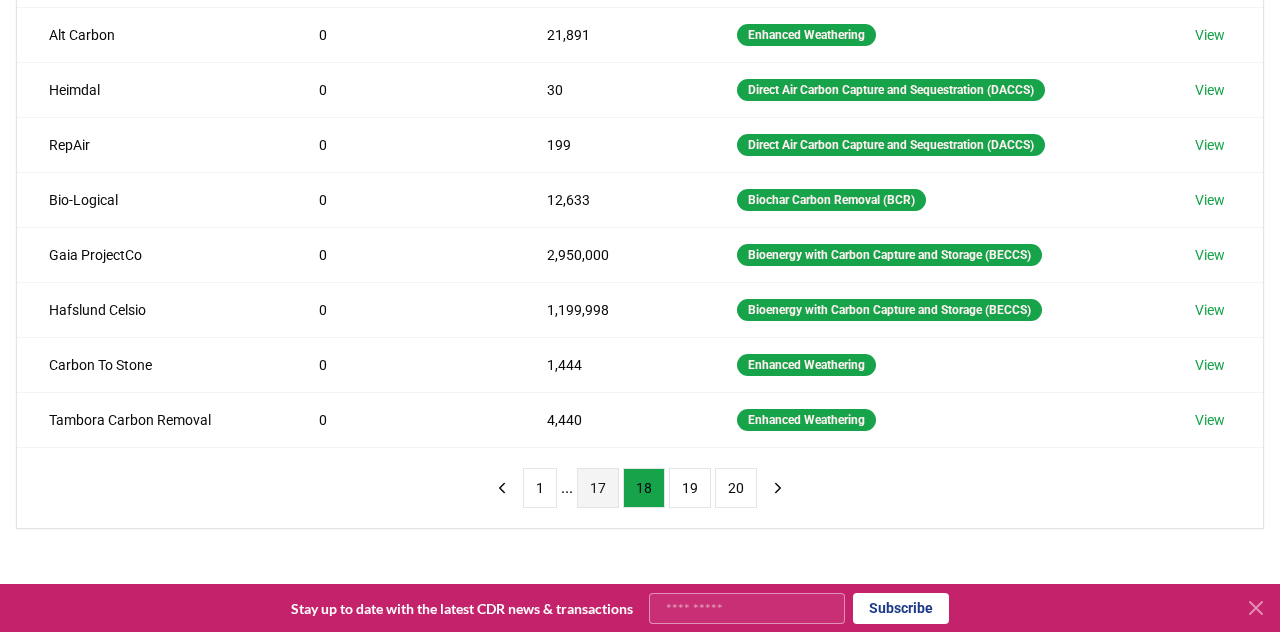 click on "17" at bounding box center (598, 488) 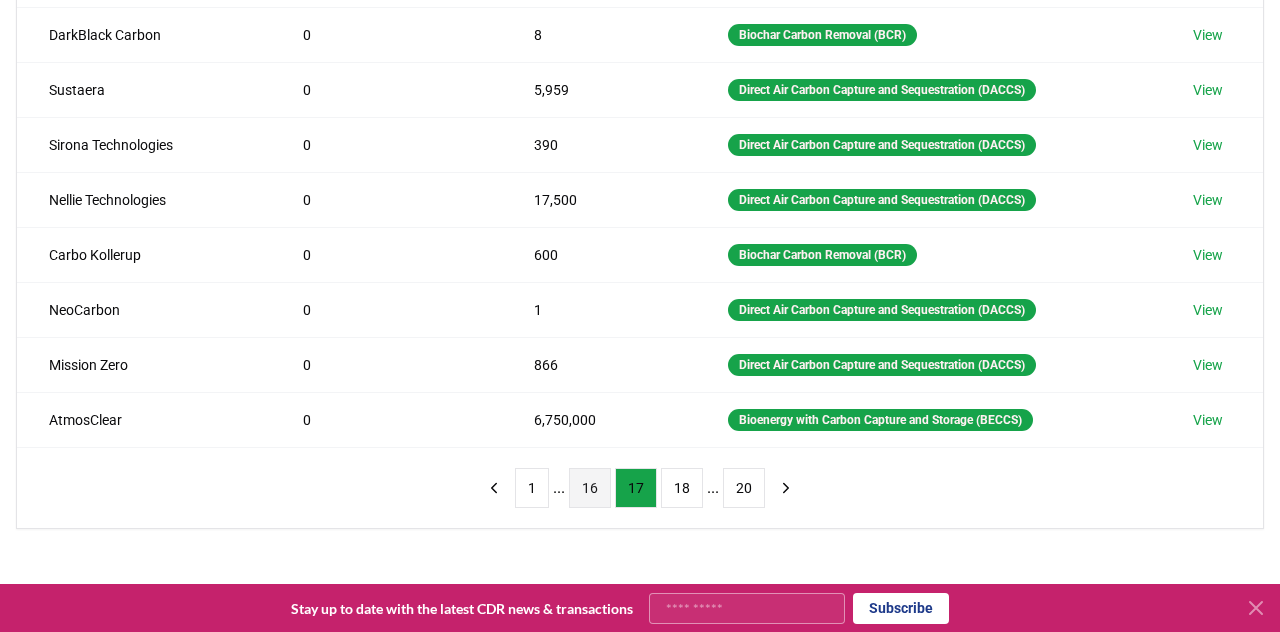 click on "16" at bounding box center (590, 488) 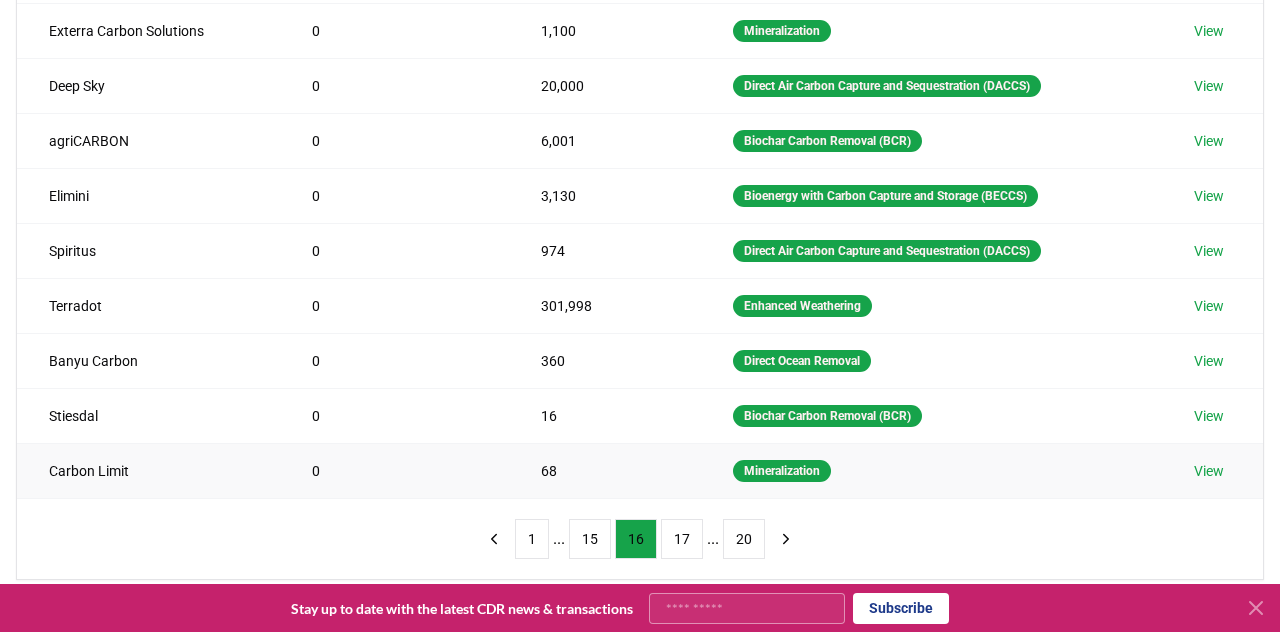 scroll, scrollTop: 396, scrollLeft: 0, axis: vertical 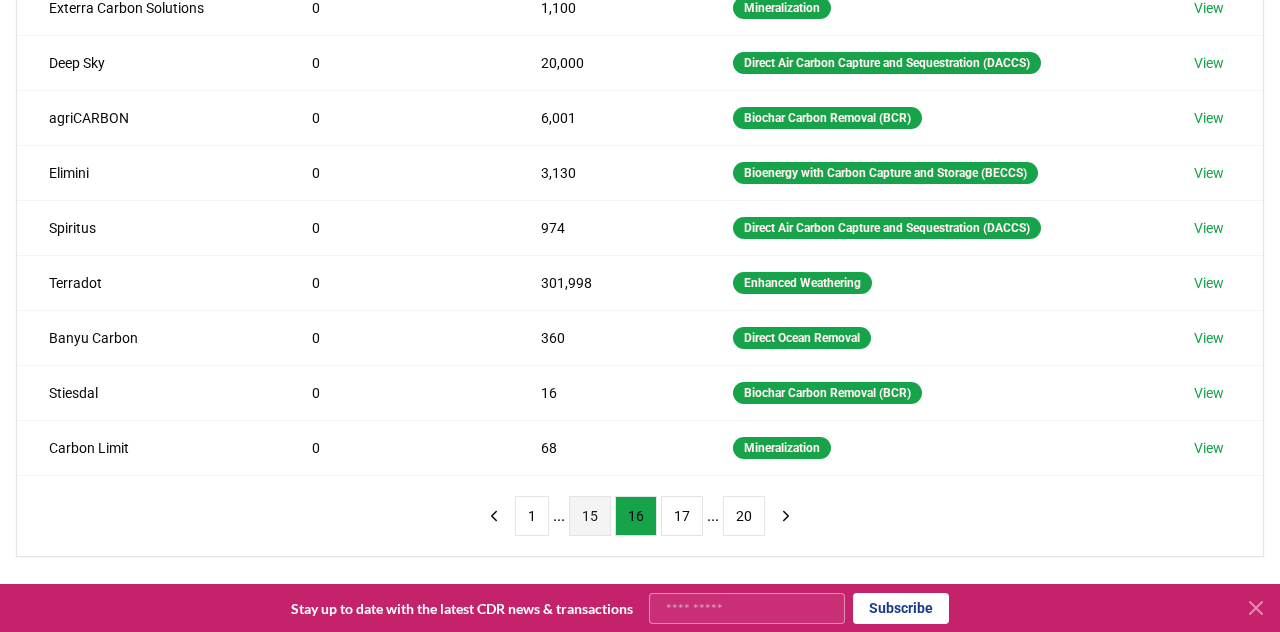 click on "15" at bounding box center [590, 516] 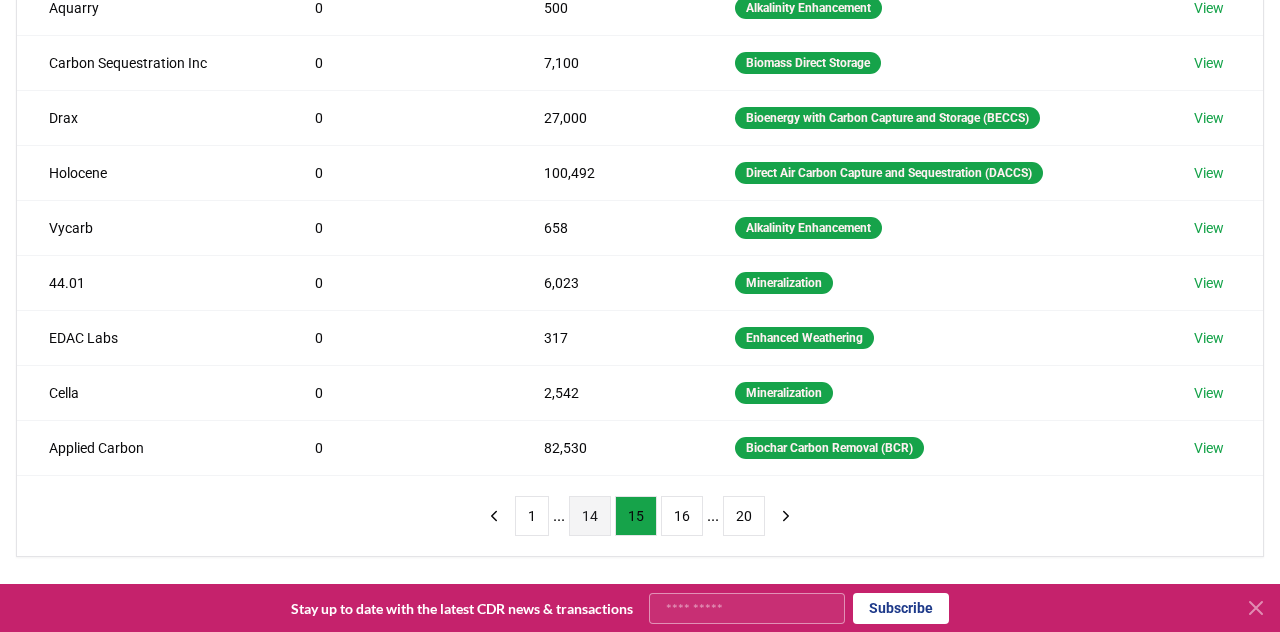 click on "14" at bounding box center (590, 516) 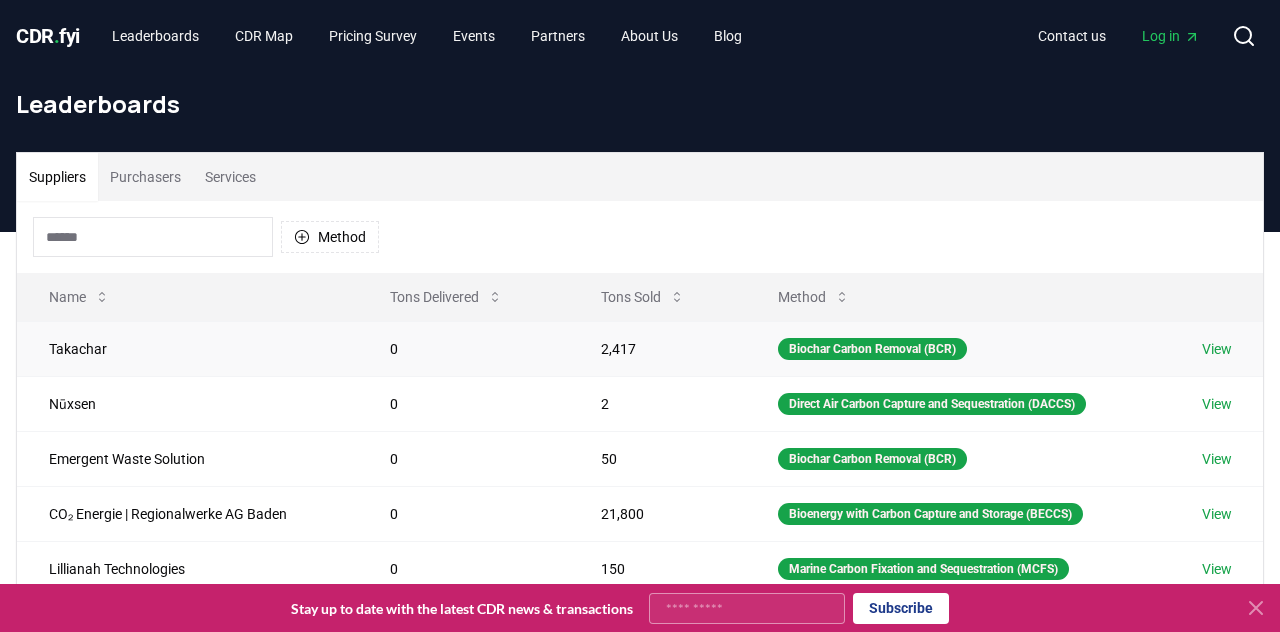 scroll, scrollTop: 0, scrollLeft: 0, axis: both 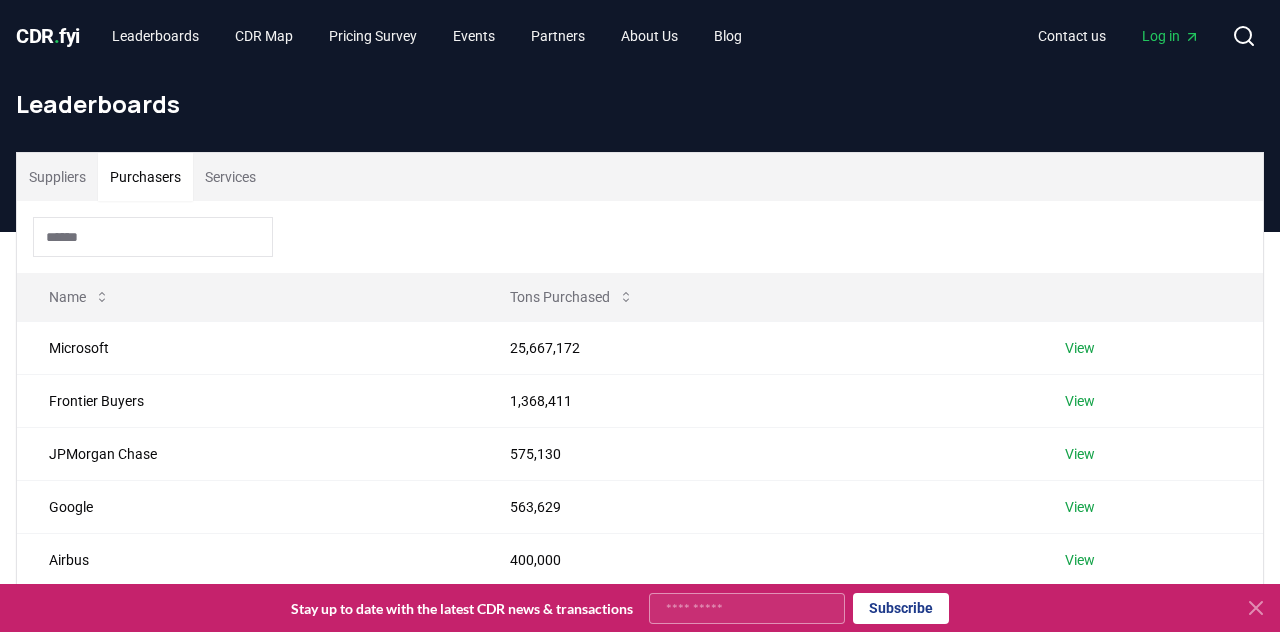 click on "Purchasers" at bounding box center (145, 177) 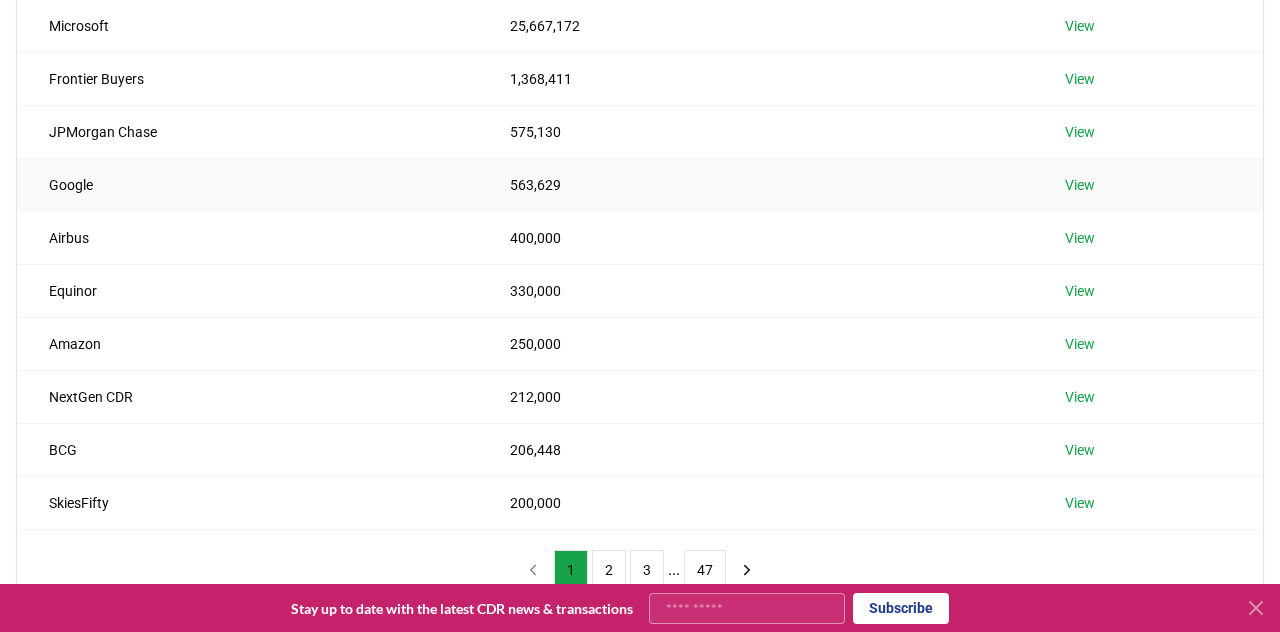 scroll, scrollTop: 278, scrollLeft: 0, axis: vertical 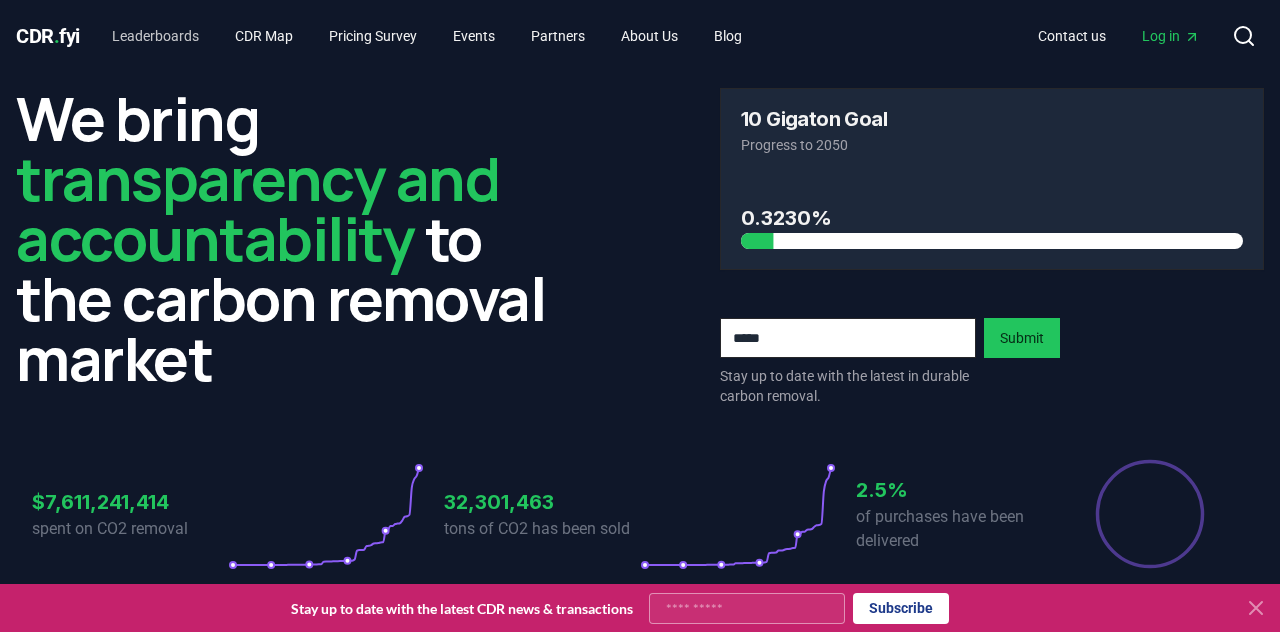 click on "Leaderboards" at bounding box center (155, 36) 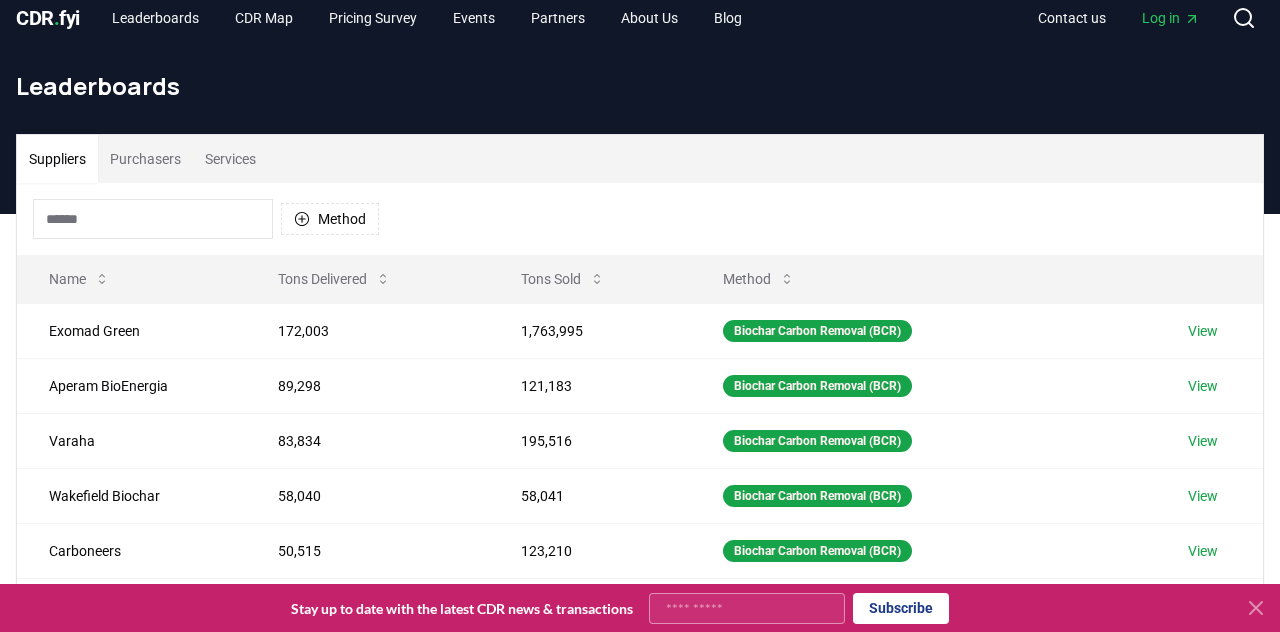 scroll, scrollTop: 0, scrollLeft: 0, axis: both 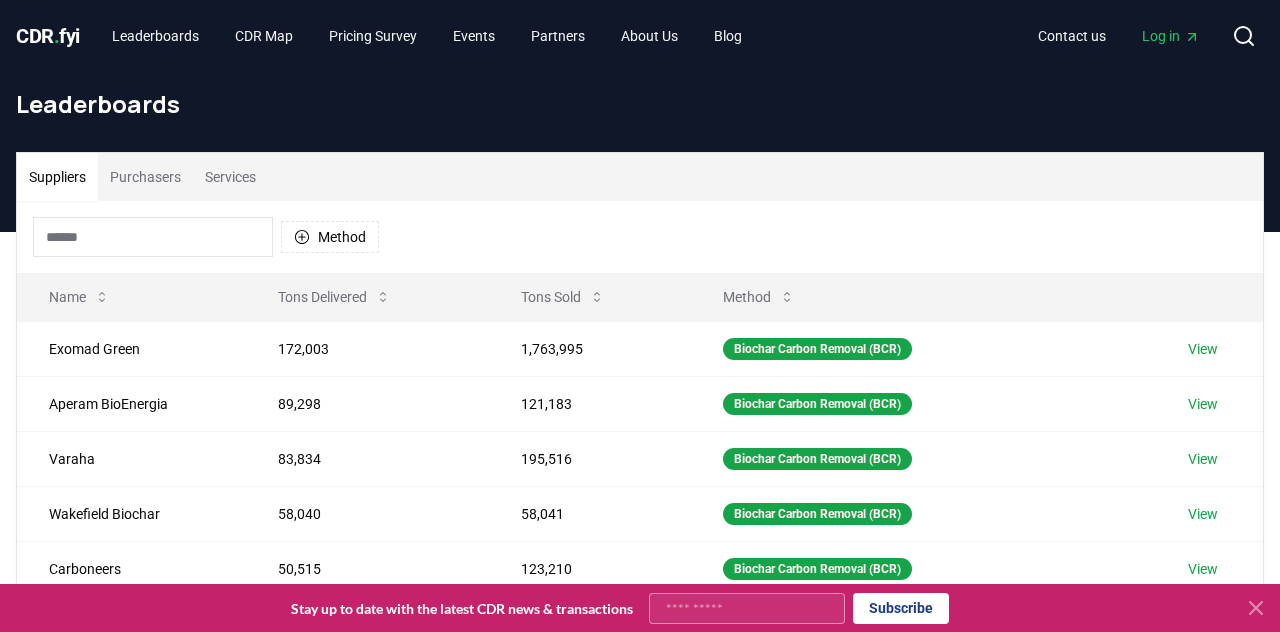 click on "Services" at bounding box center (230, 177) 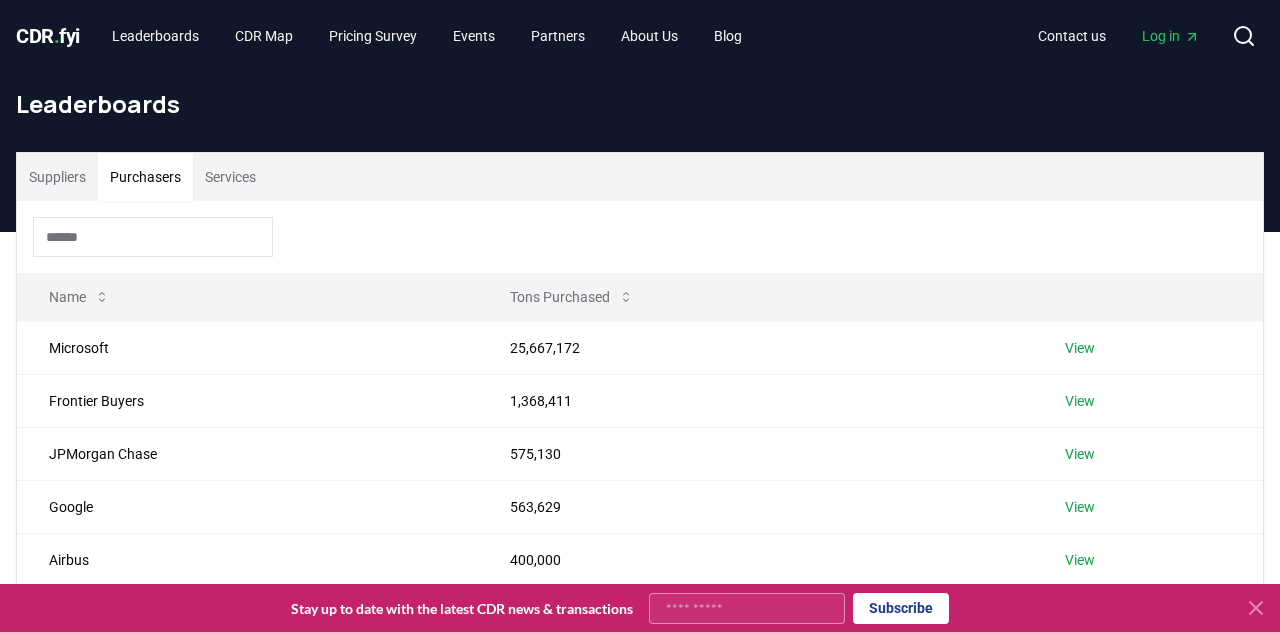 click on "Purchasers" at bounding box center (145, 177) 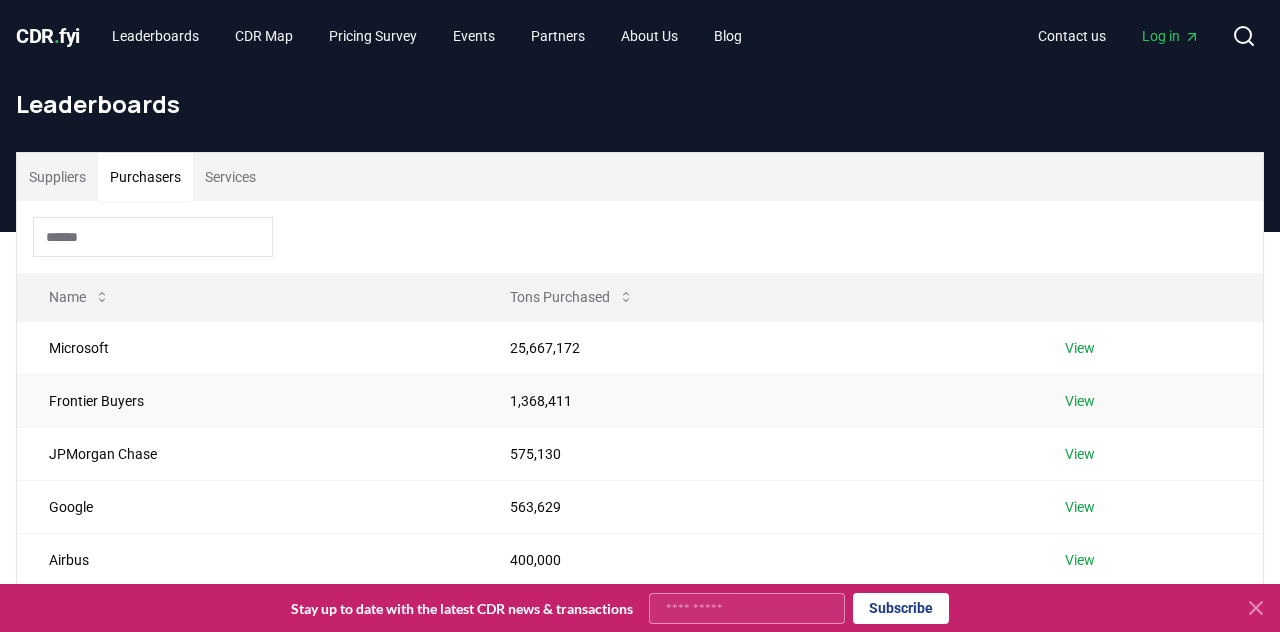 scroll, scrollTop: 493, scrollLeft: 0, axis: vertical 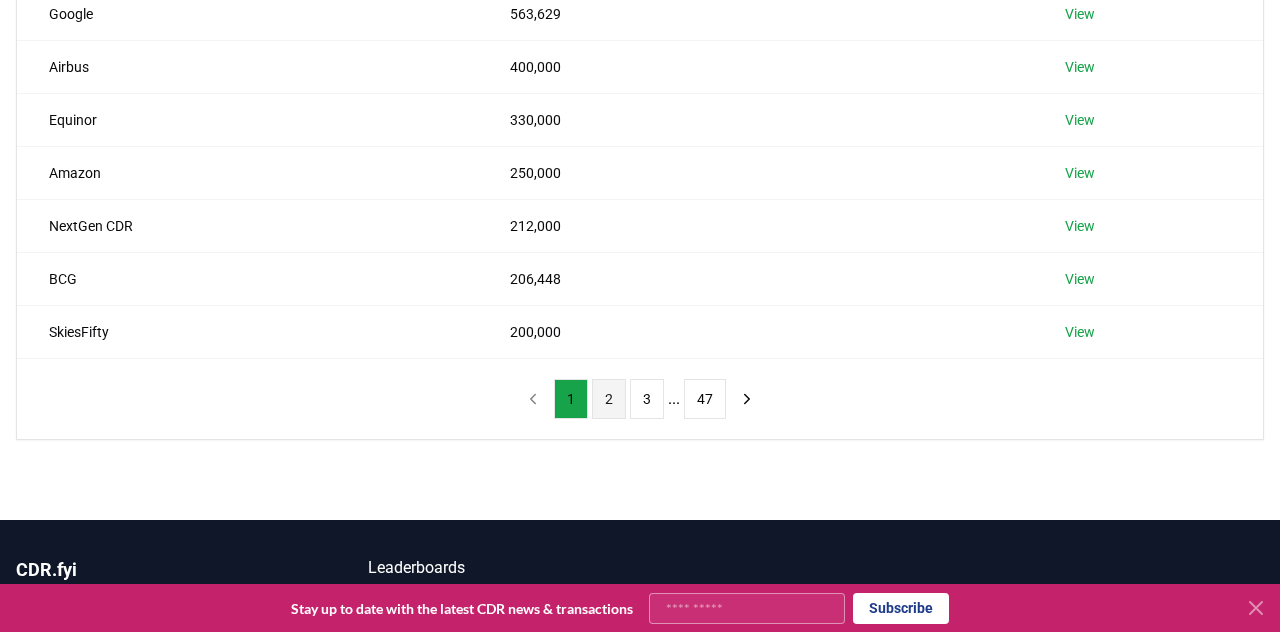 click on "2" at bounding box center [609, 399] 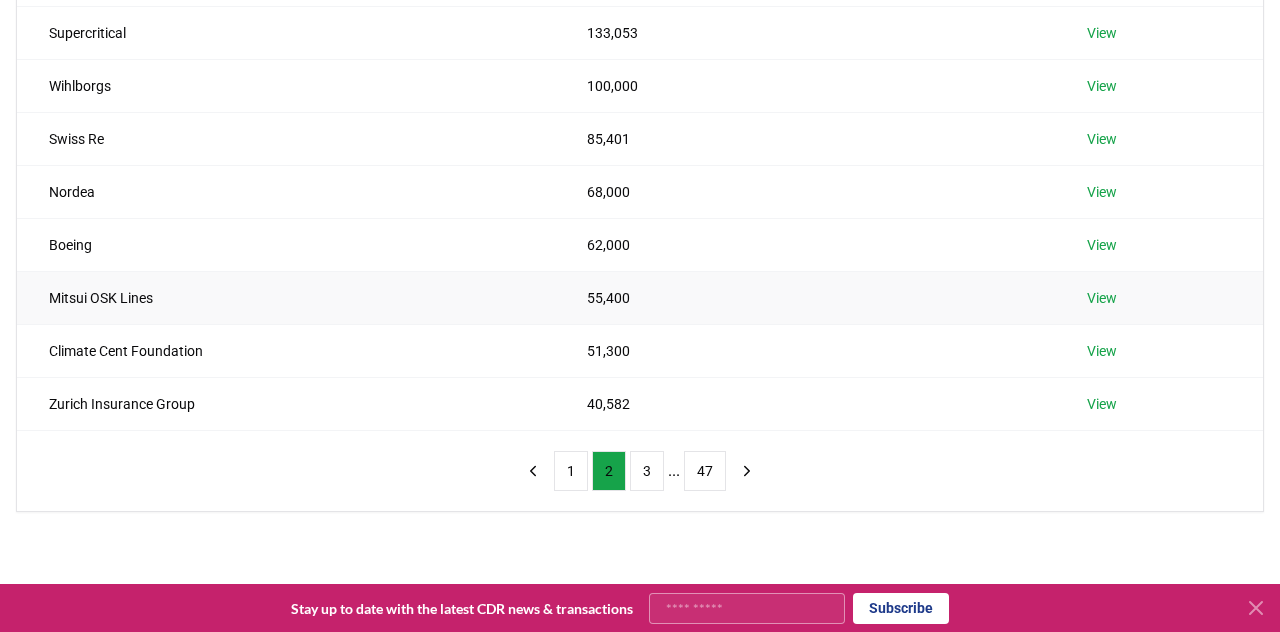 scroll, scrollTop: 464, scrollLeft: 0, axis: vertical 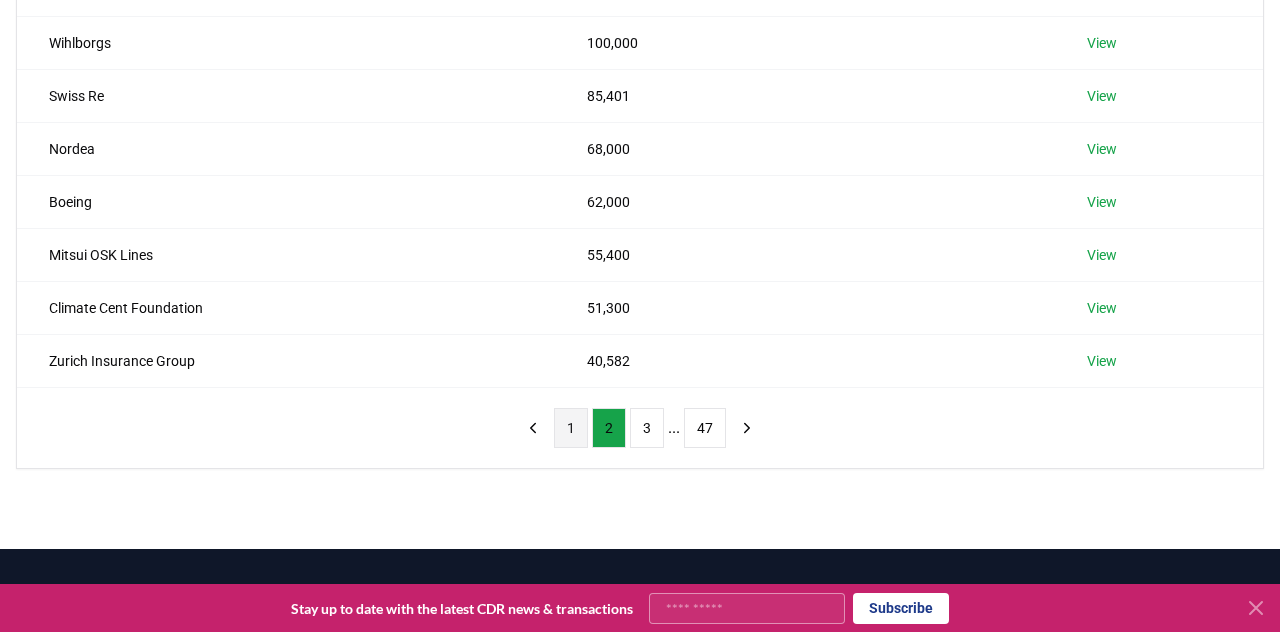 click on "1" at bounding box center [571, 428] 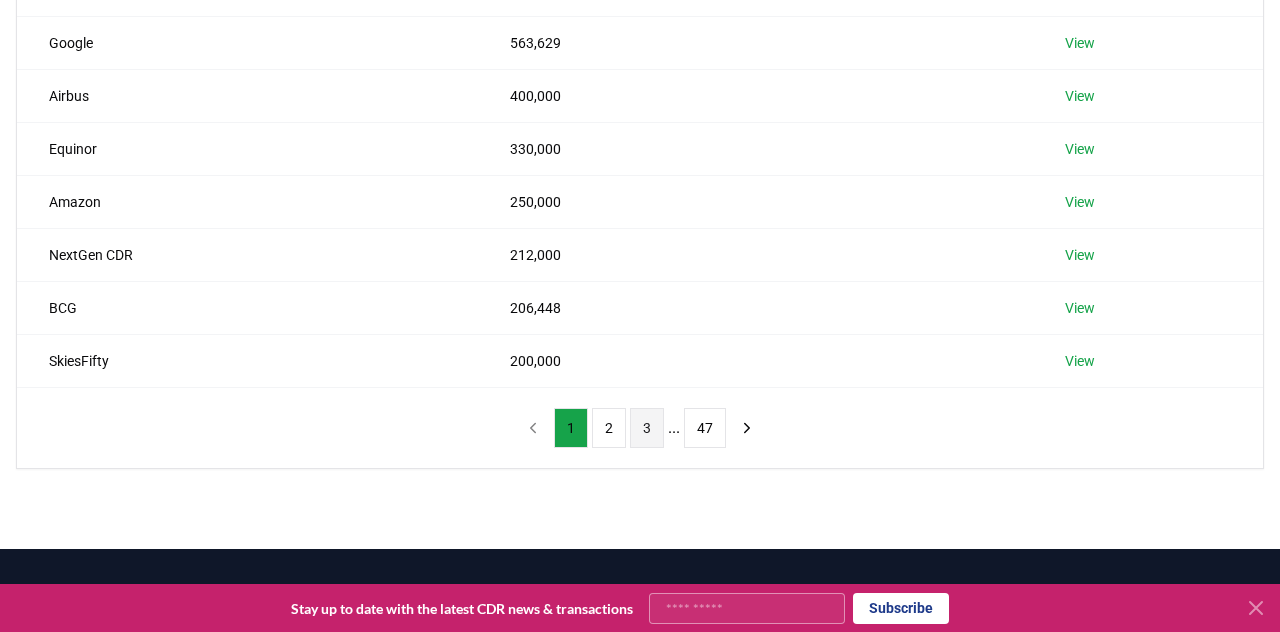 click on "3" at bounding box center (647, 428) 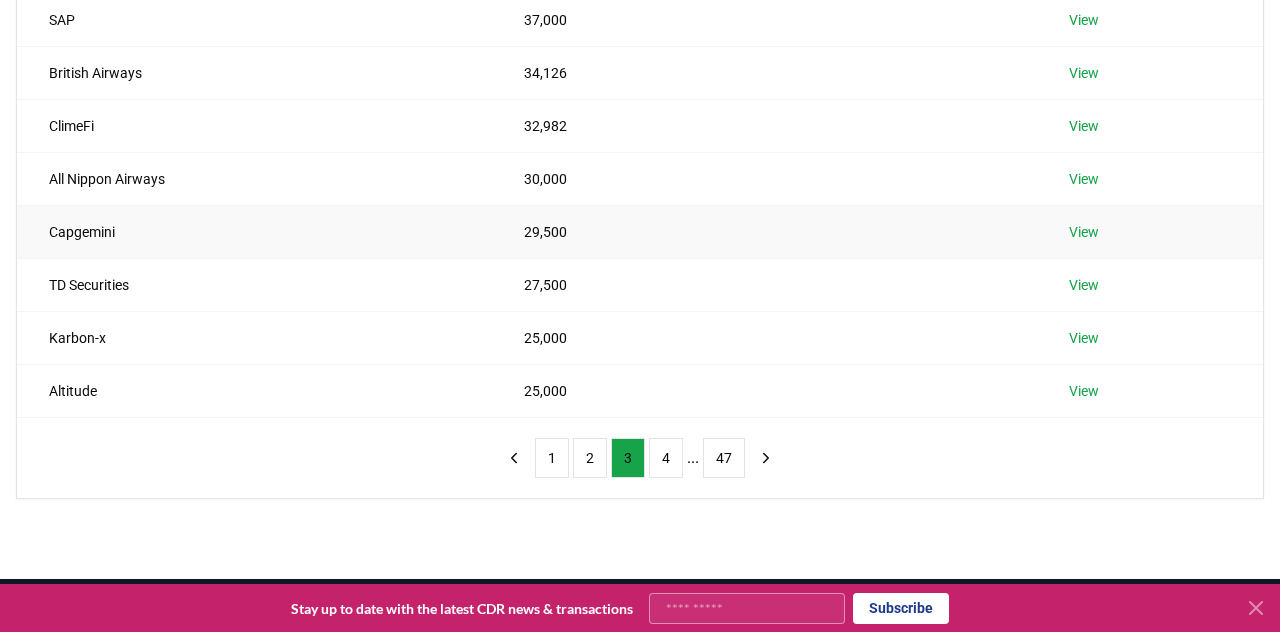 scroll, scrollTop: 437, scrollLeft: 0, axis: vertical 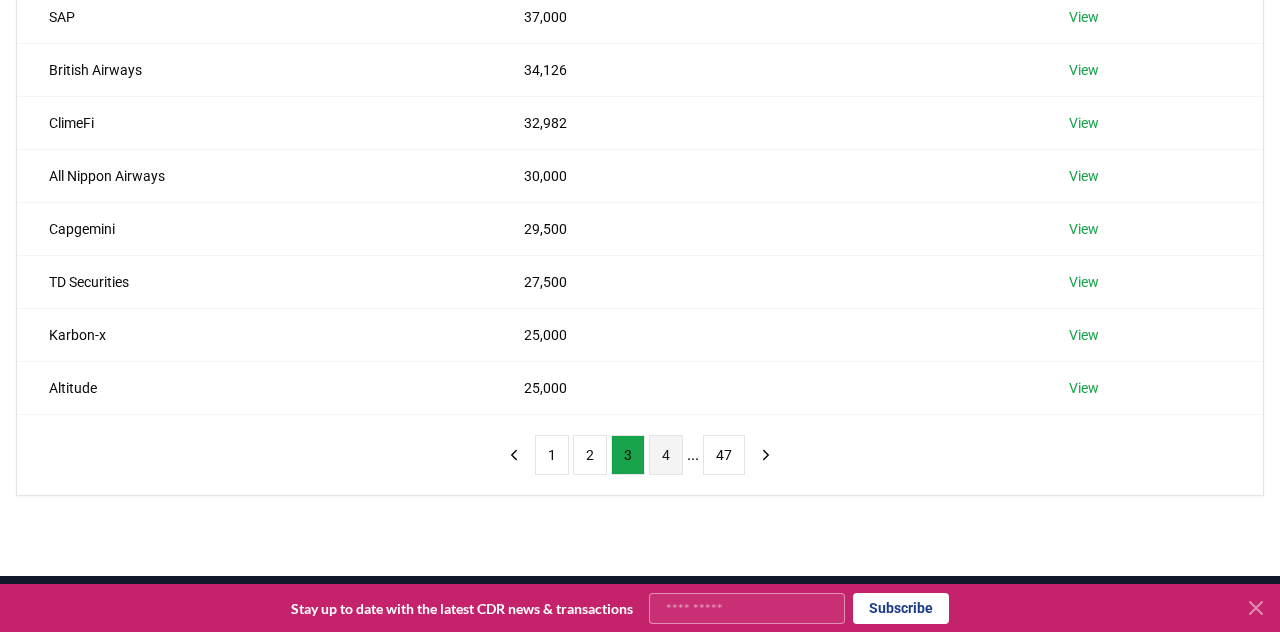 click on "4" at bounding box center (666, 455) 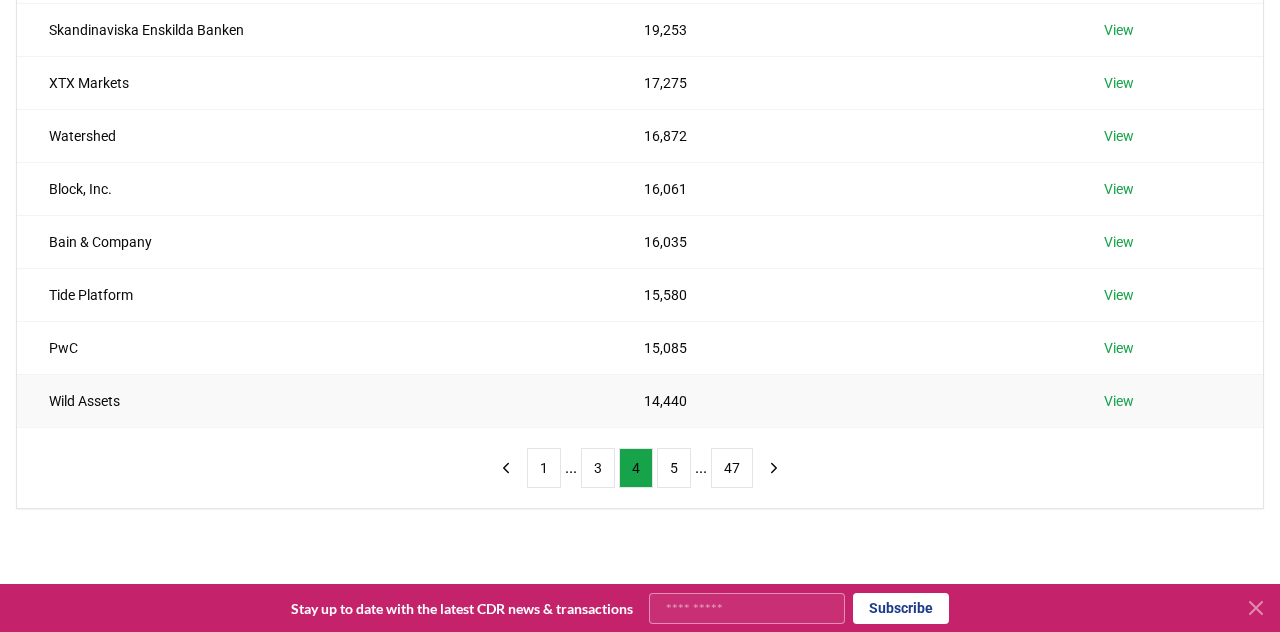 scroll, scrollTop: 431, scrollLeft: 0, axis: vertical 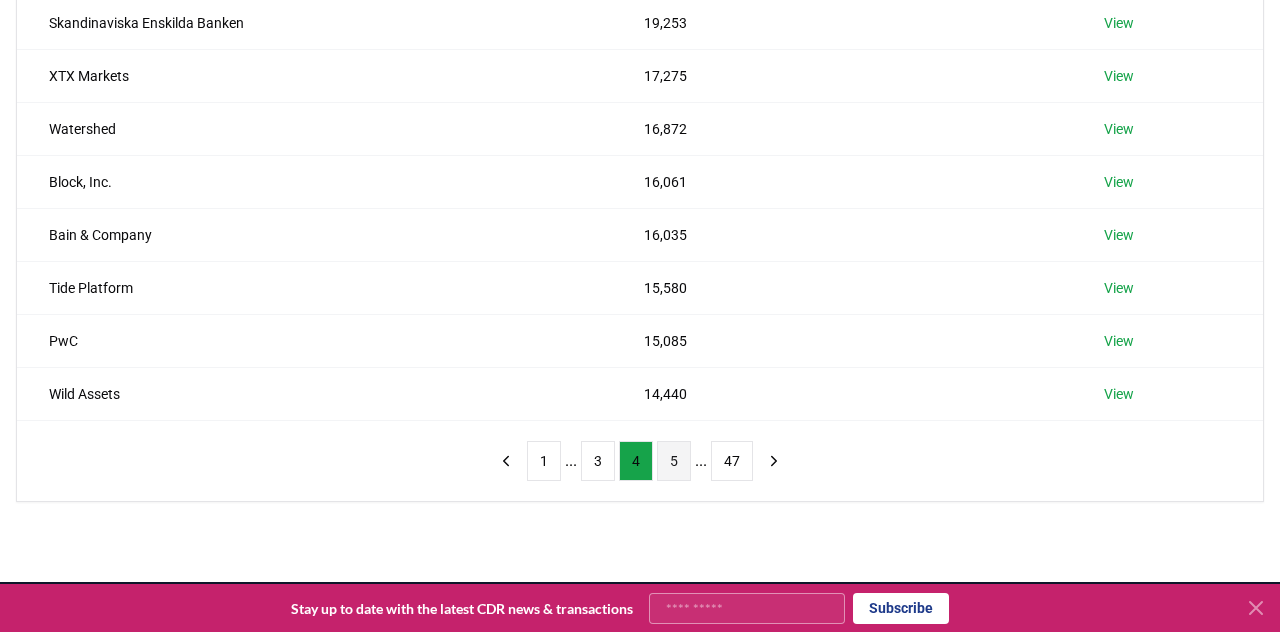 click on "5" at bounding box center [674, 461] 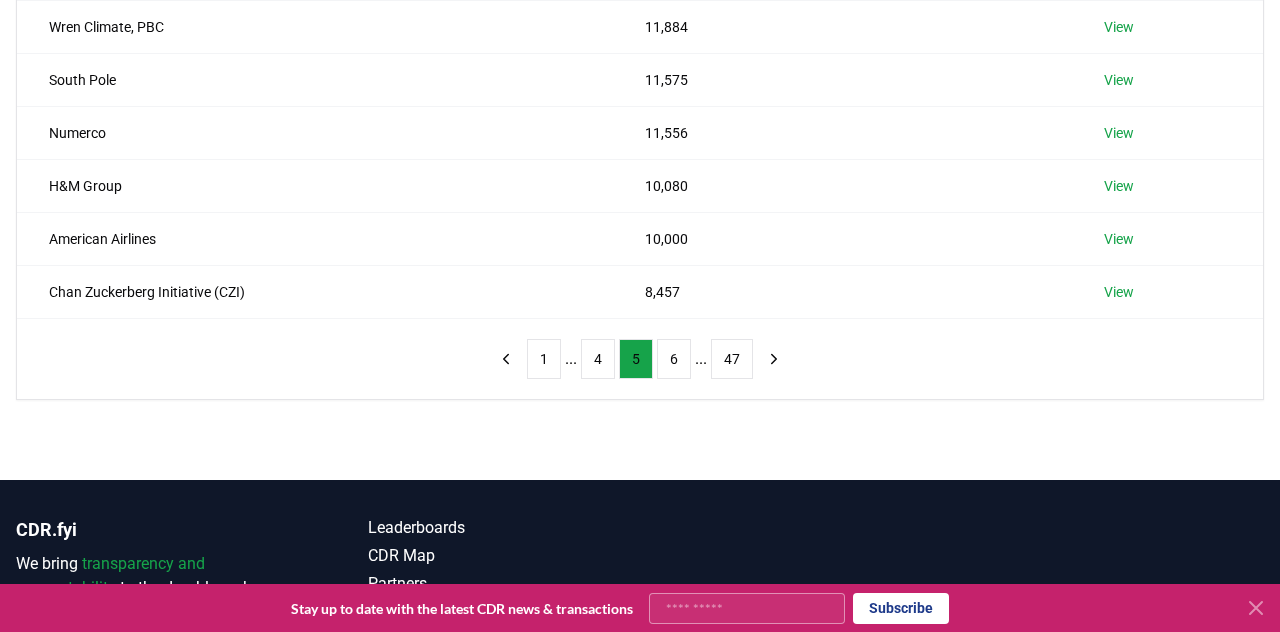 scroll, scrollTop: 563, scrollLeft: 0, axis: vertical 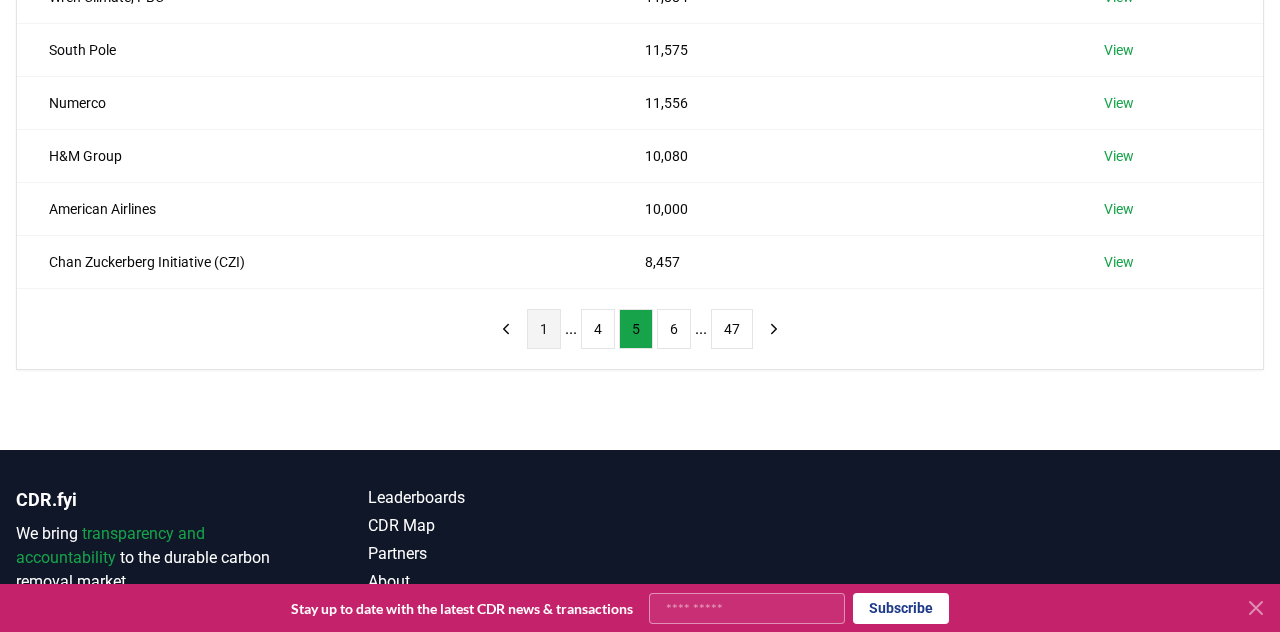 click on "1" at bounding box center (544, 329) 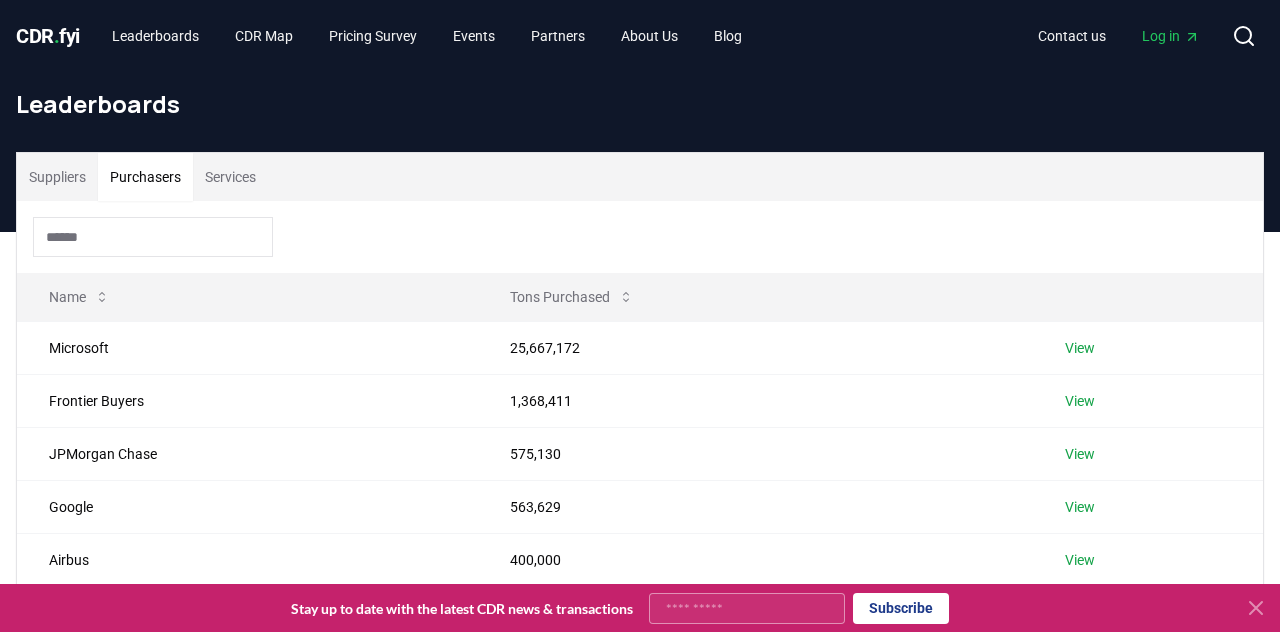 scroll, scrollTop: 0, scrollLeft: 0, axis: both 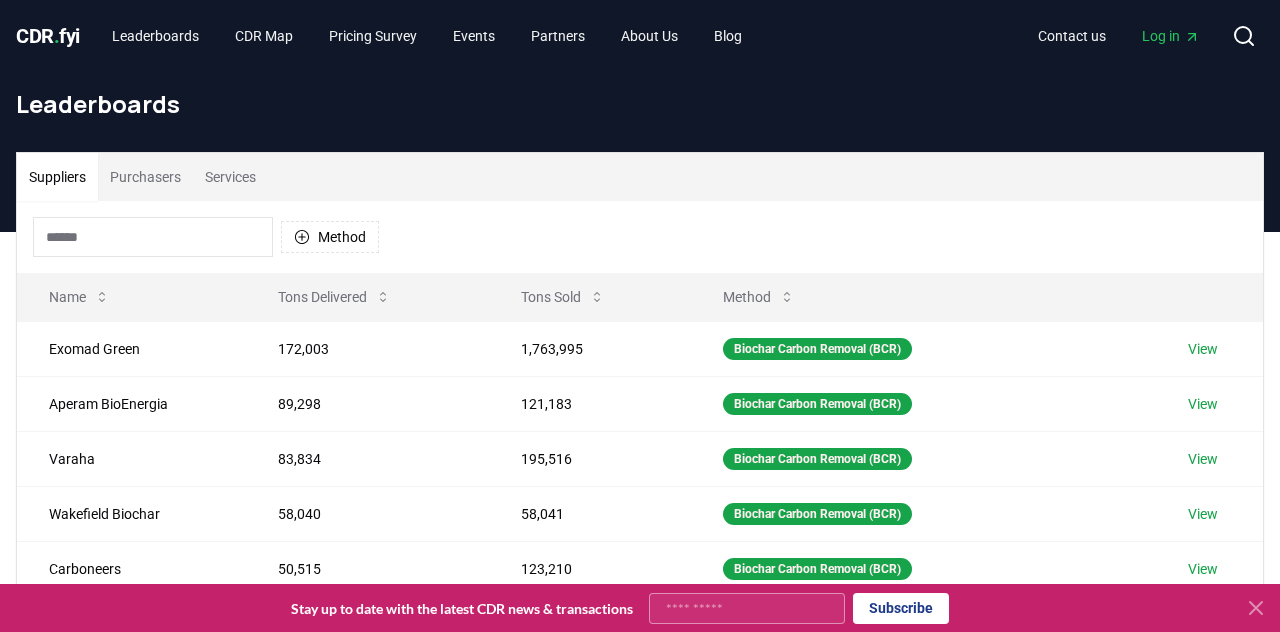 click on "CDR . fyi" at bounding box center (48, 36) 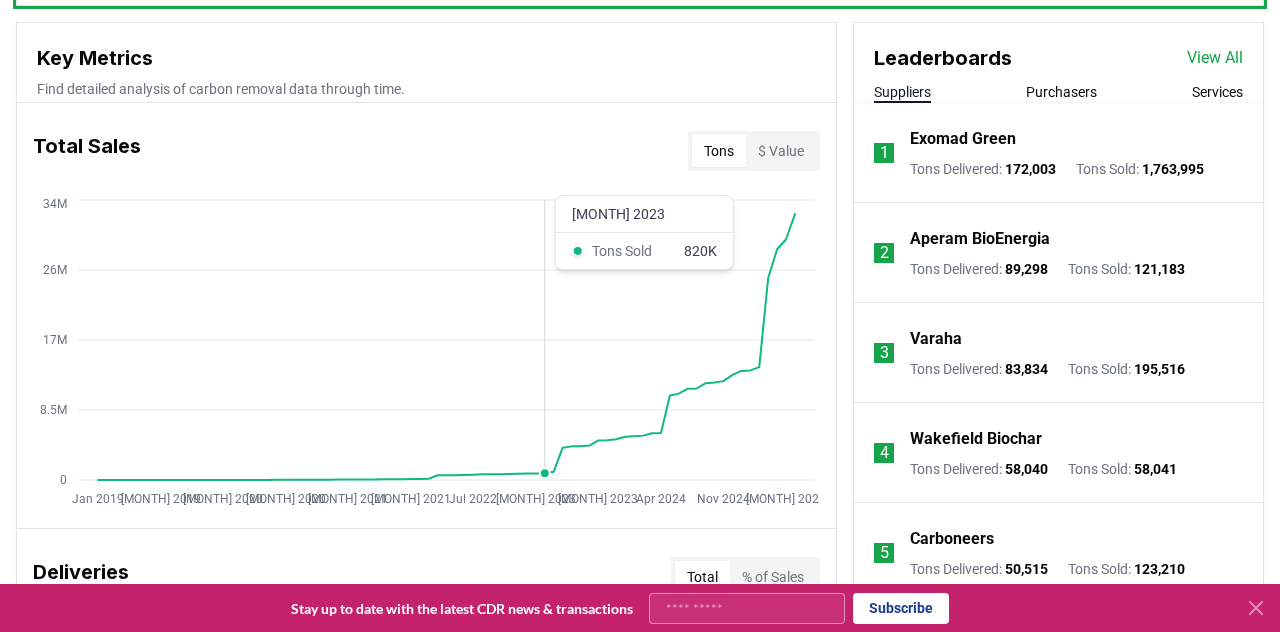scroll, scrollTop: 712, scrollLeft: 0, axis: vertical 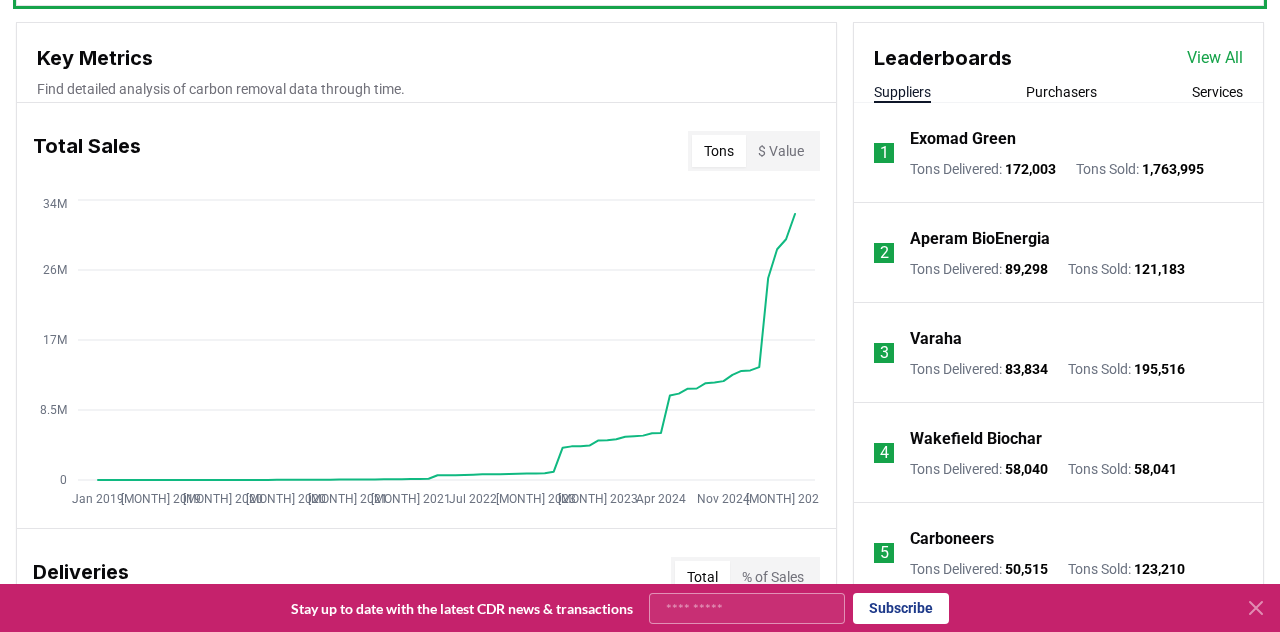 click on "Total Sales Tons $ Value" at bounding box center (426, 151) 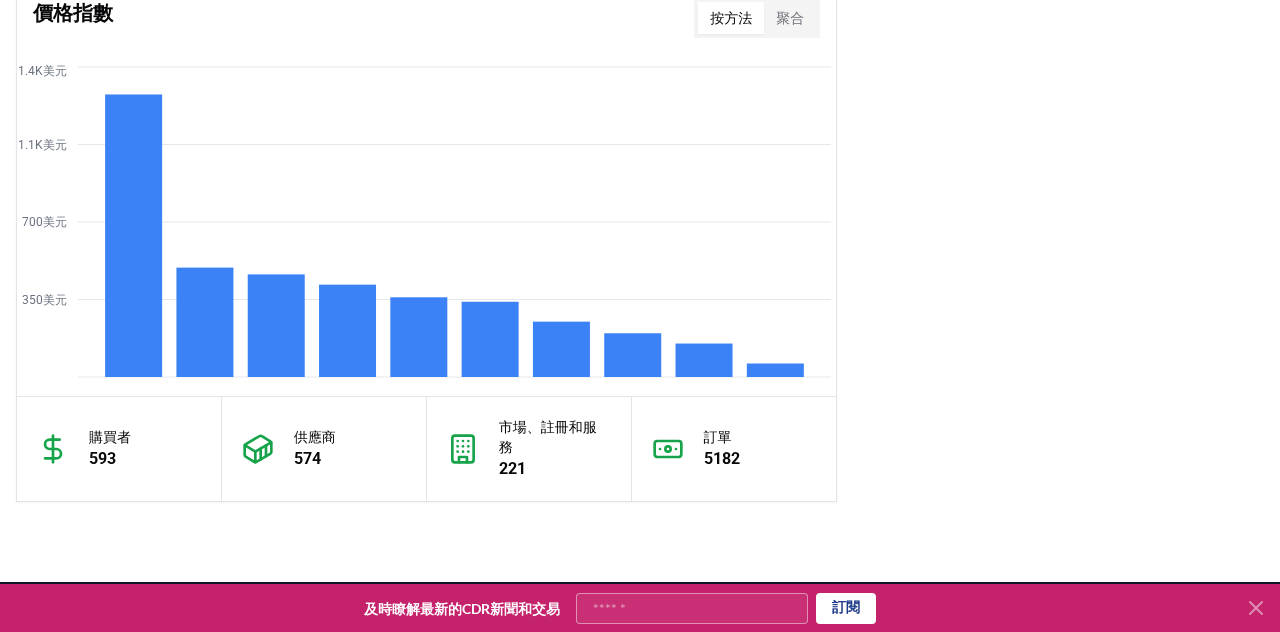 scroll, scrollTop: 1739, scrollLeft: 0, axis: vertical 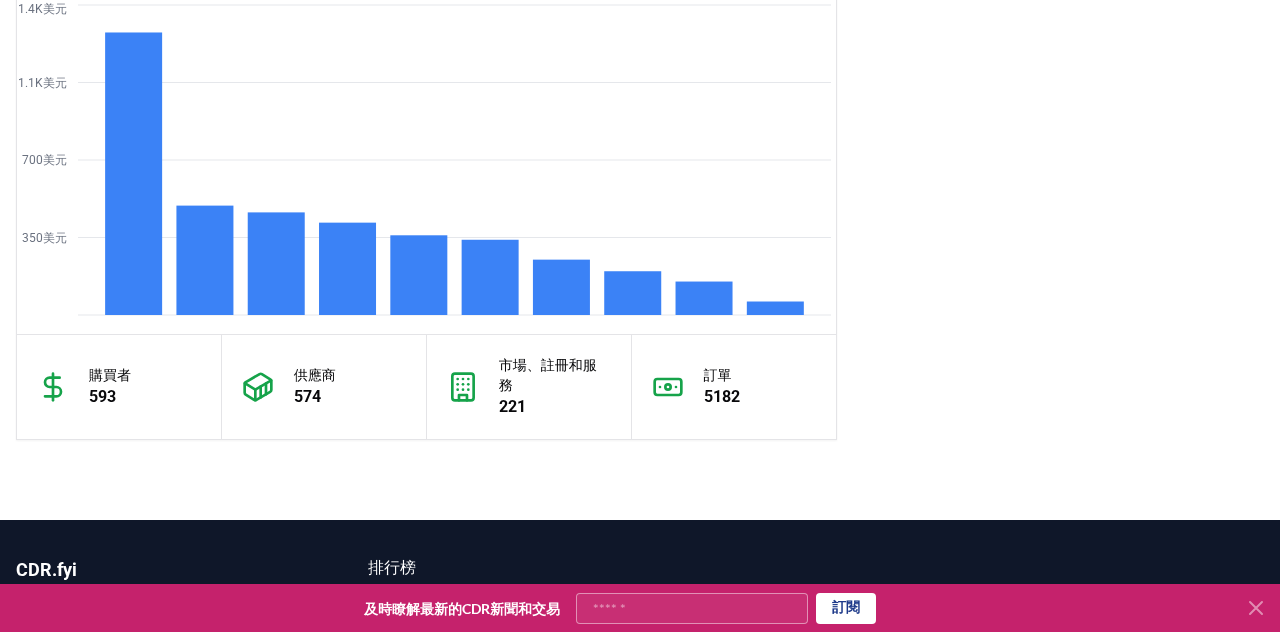 click on "221" at bounding box center [555, 407] 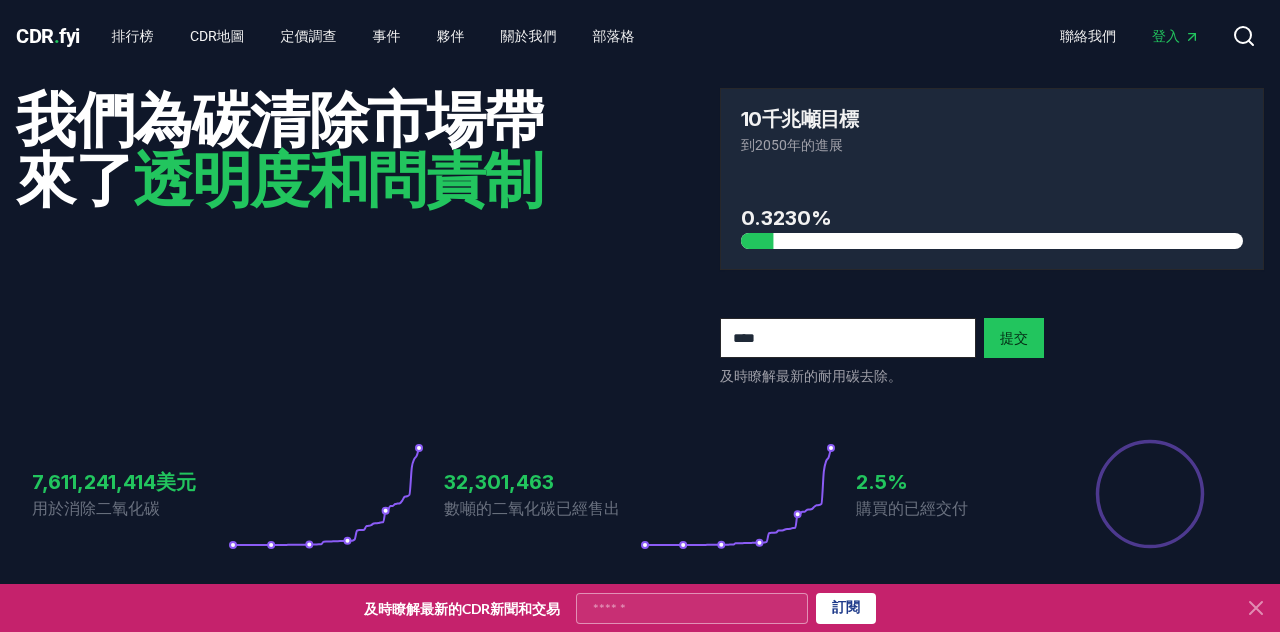scroll, scrollTop: 0, scrollLeft: 0, axis: both 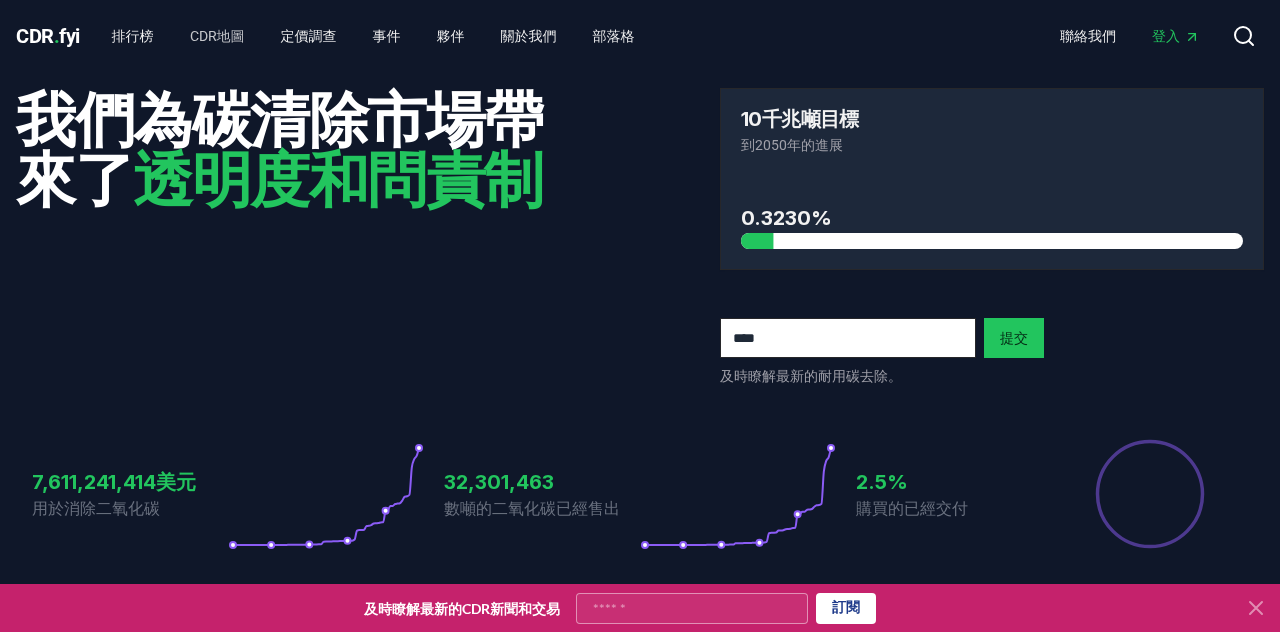 click on "CDR地圖" at bounding box center (217, 36) 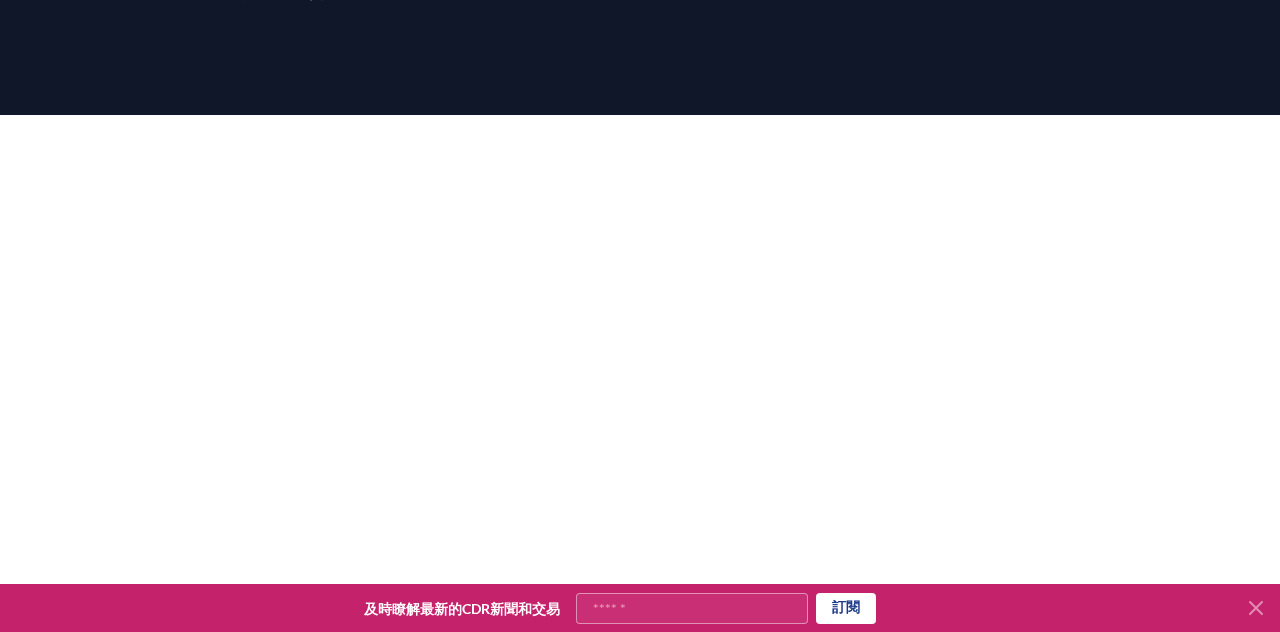 scroll, scrollTop: 217, scrollLeft: 0, axis: vertical 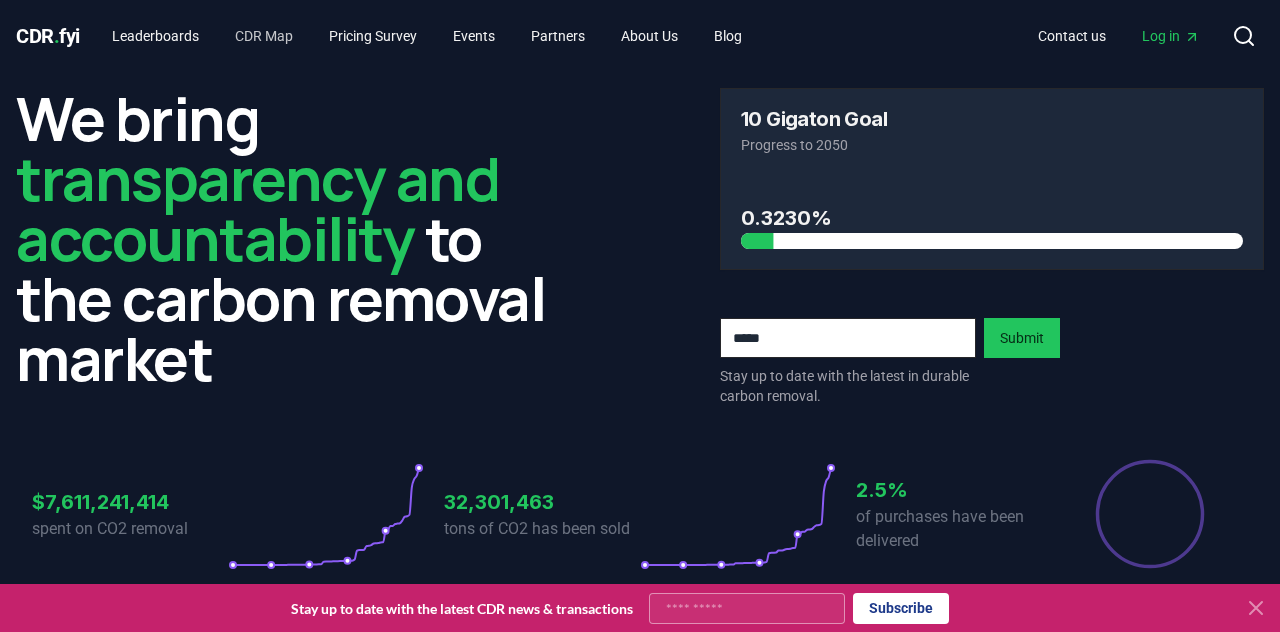 click on "CDR Map" at bounding box center [264, 36] 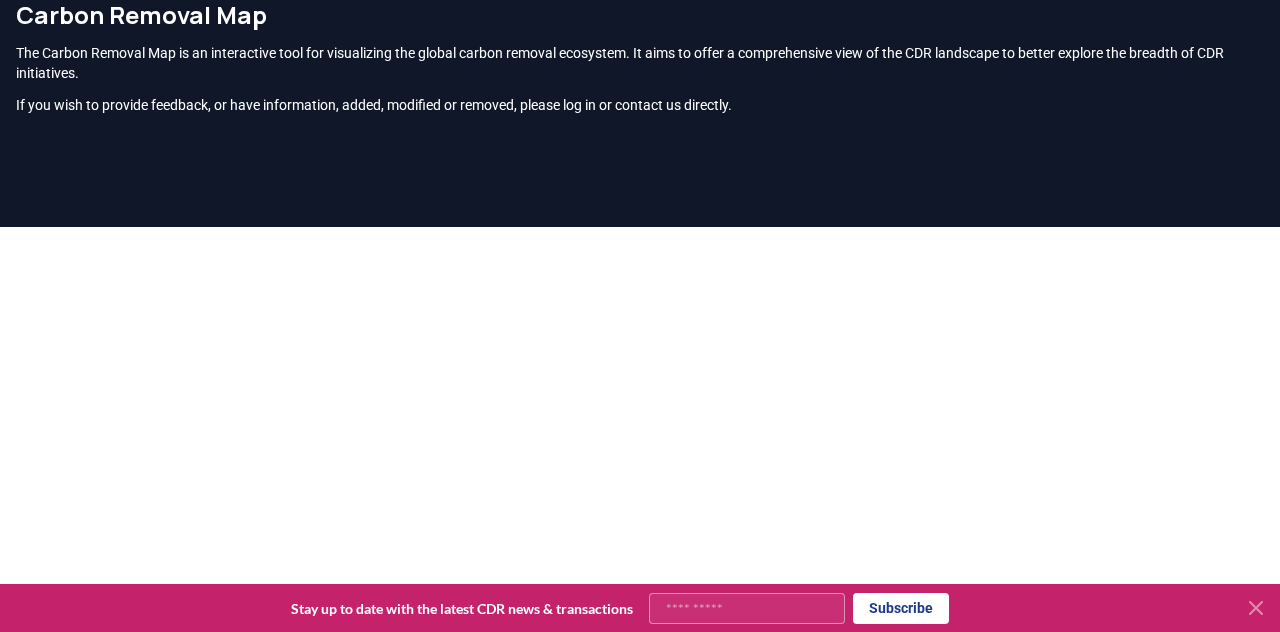 scroll, scrollTop: 116, scrollLeft: 0, axis: vertical 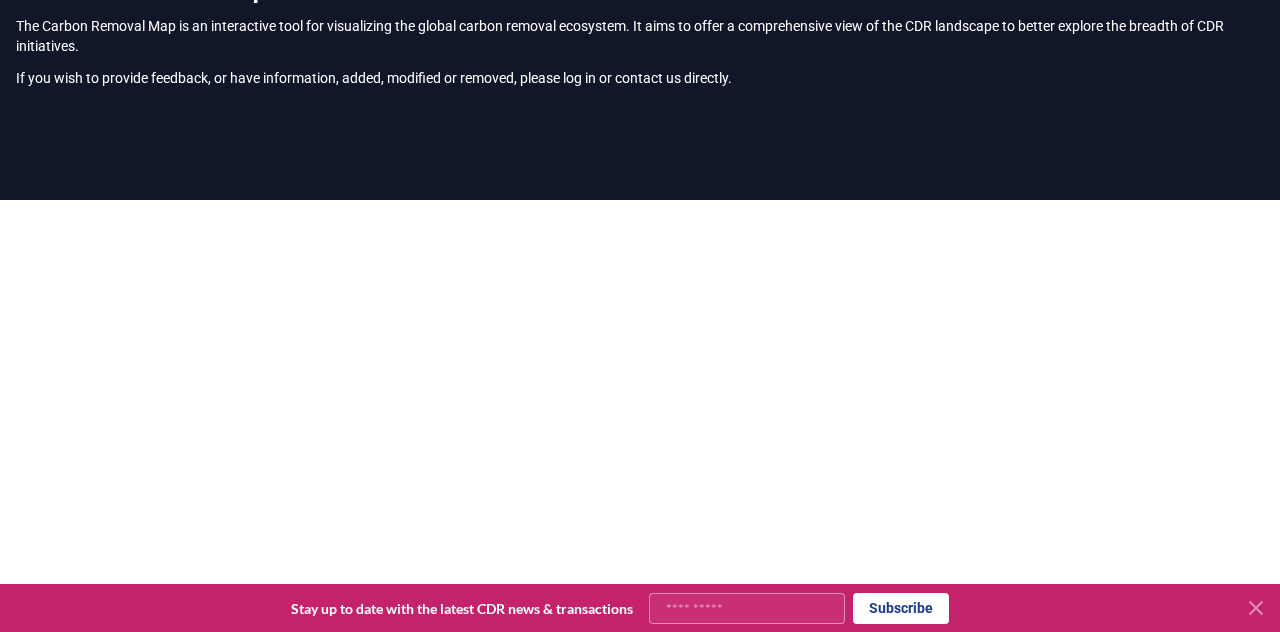 click 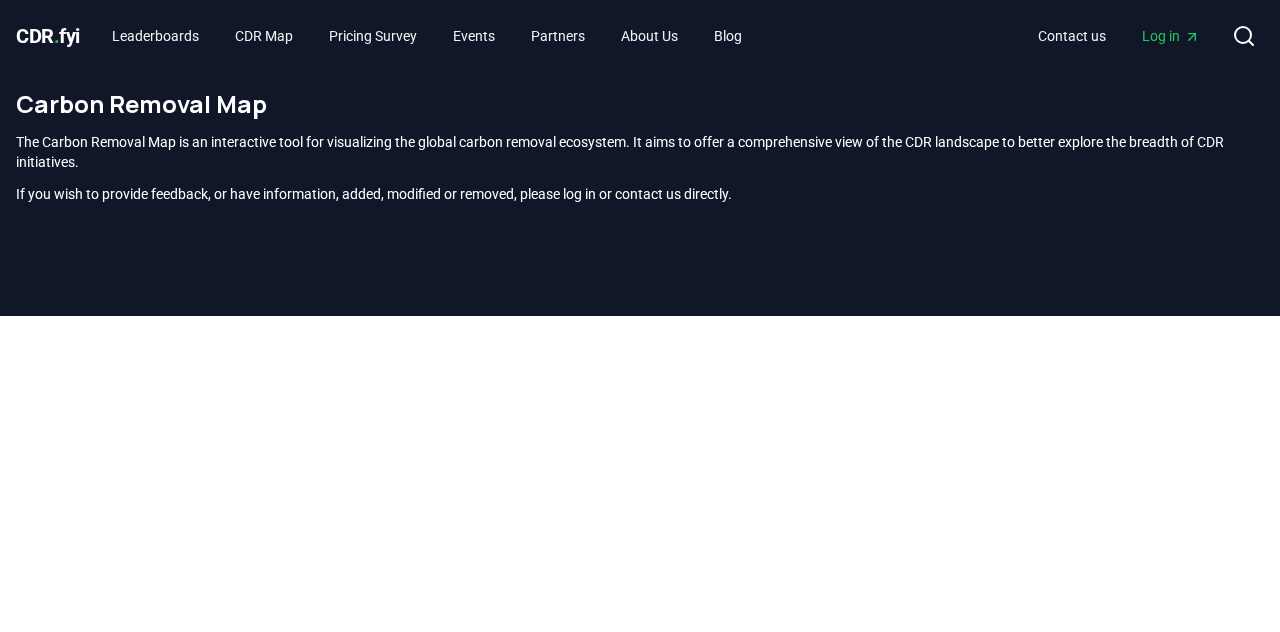 scroll, scrollTop: 0, scrollLeft: 0, axis: both 